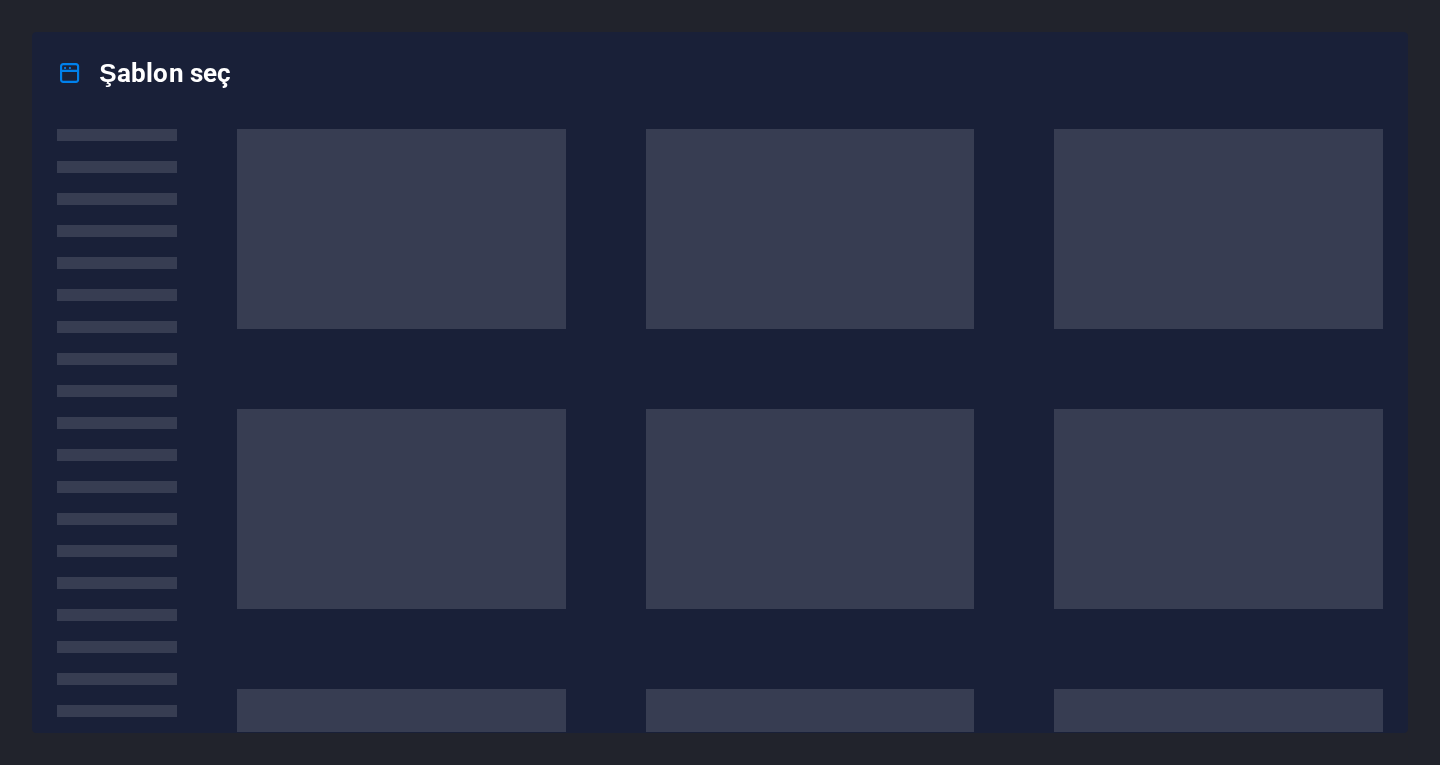scroll, scrollTop: 0, scrollLeft: 0, axis: both 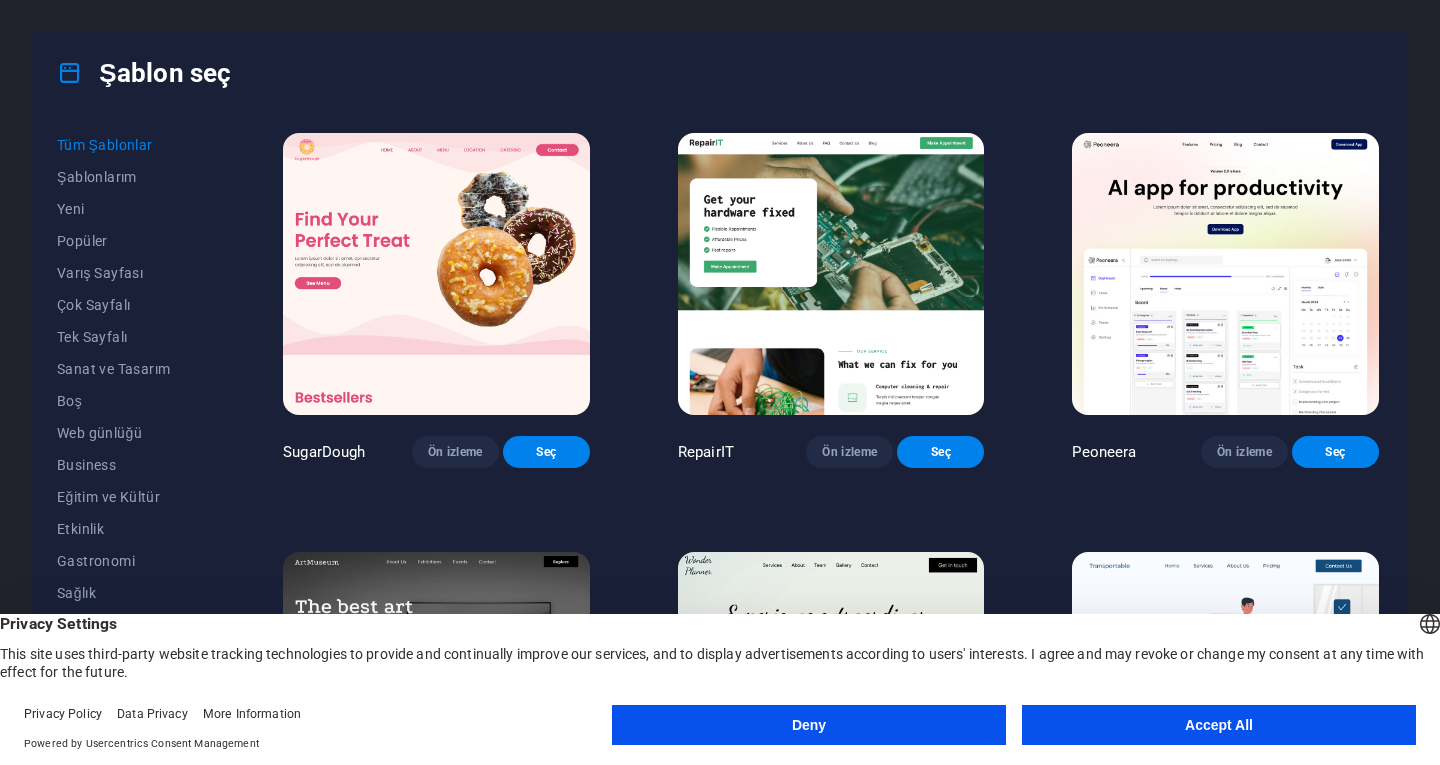 click on "Accept All" at bounding box center (1219, 725) 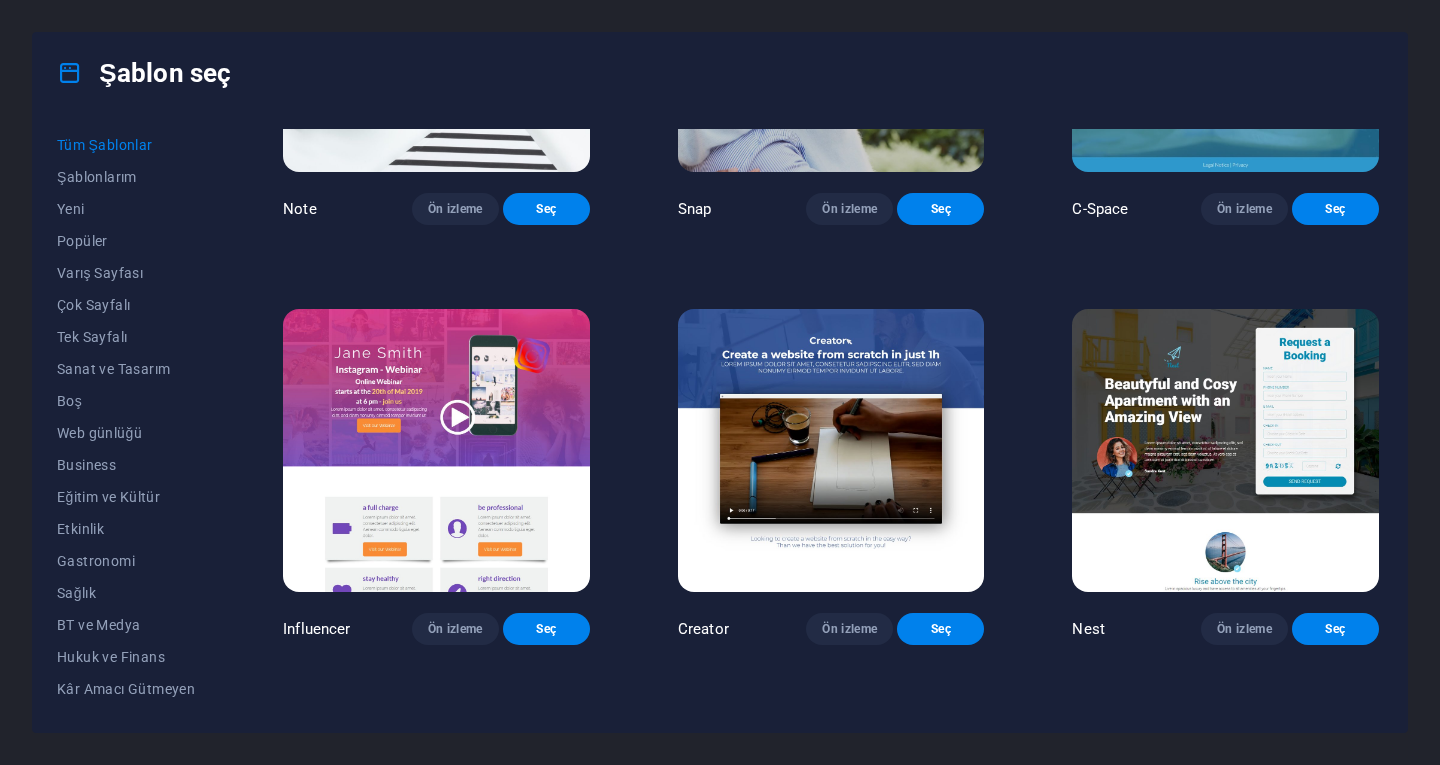 scroll, scrollTop: 20900, scrollLeft: 0, axis: vertical 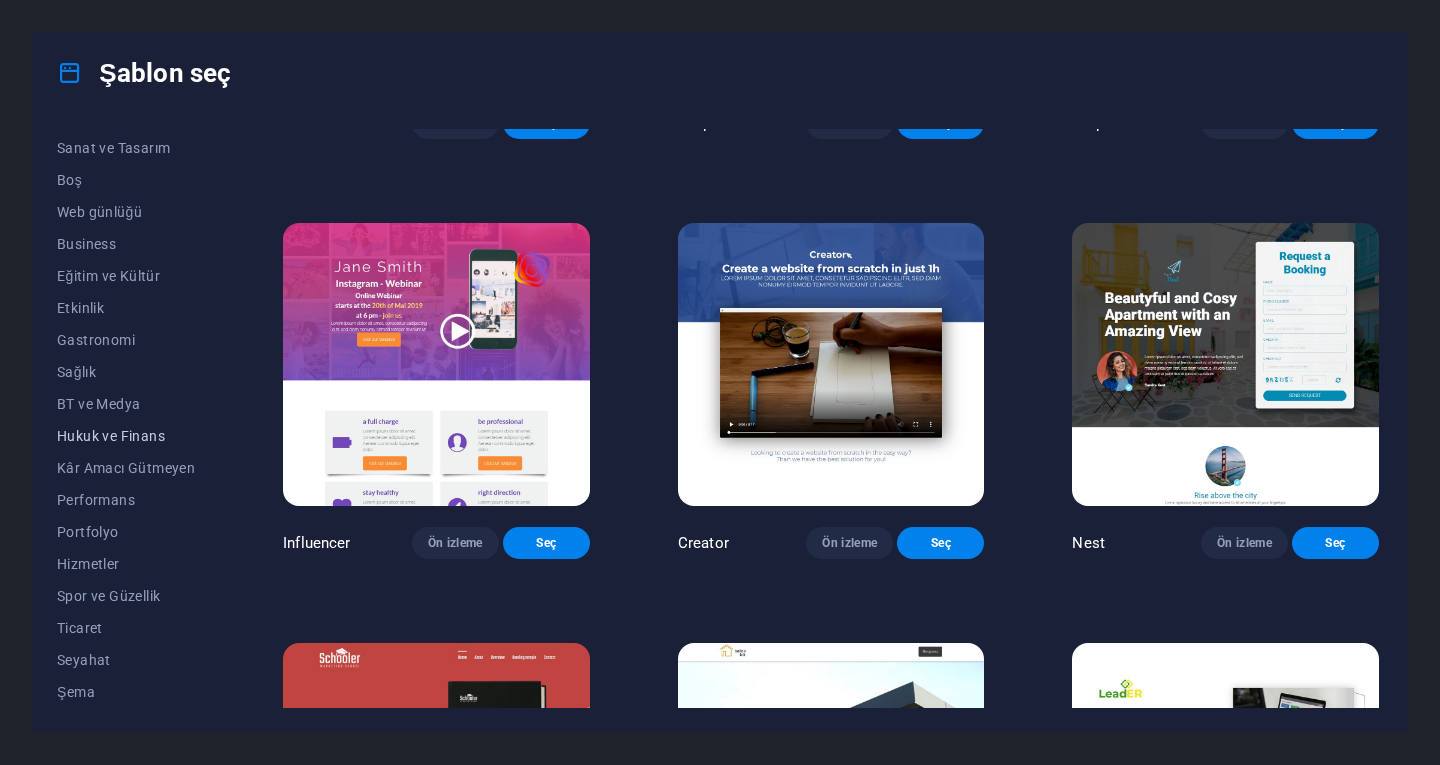 click on "Hukuk ve Finans" at bounding box center [126, 436] 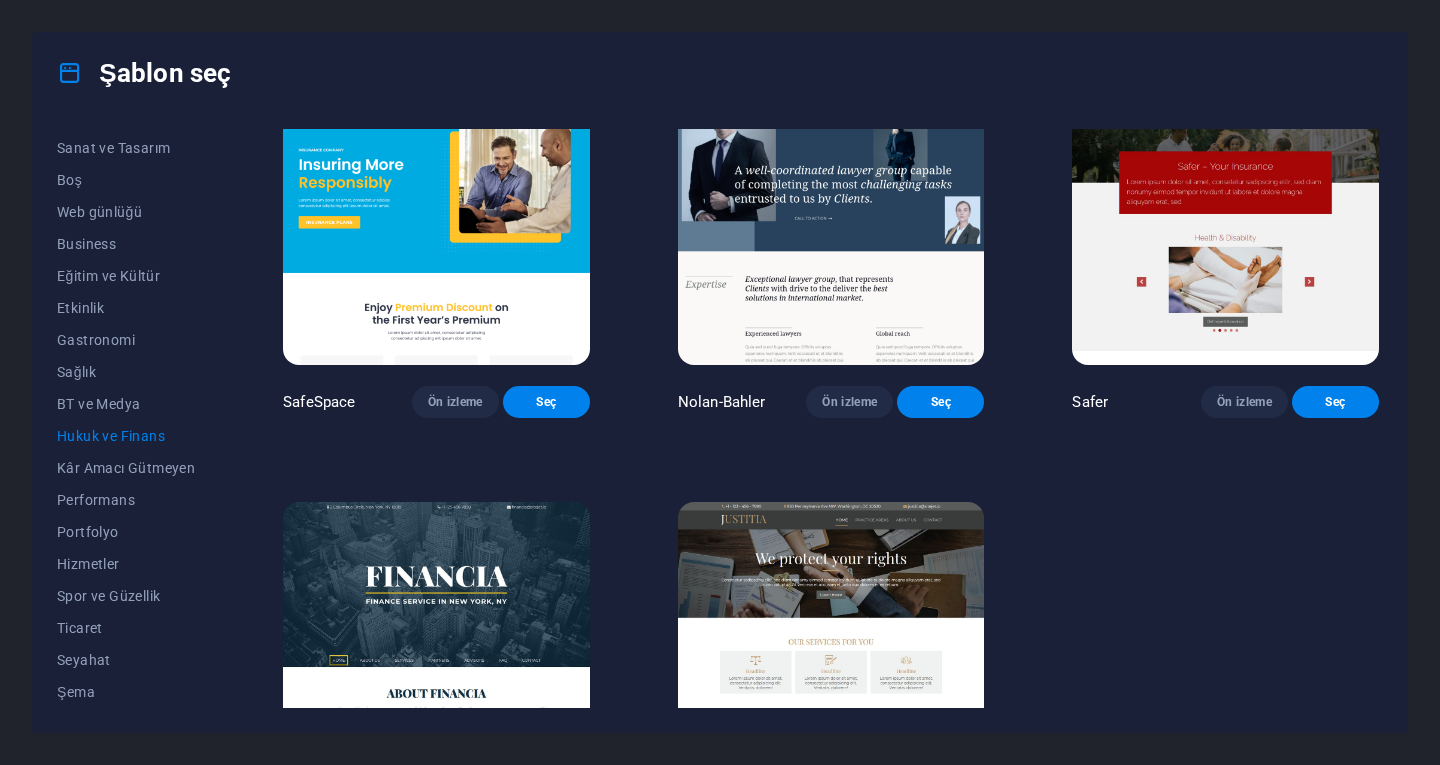 scroll, scrollTop: 0, scrollLeft: 0, axis: both 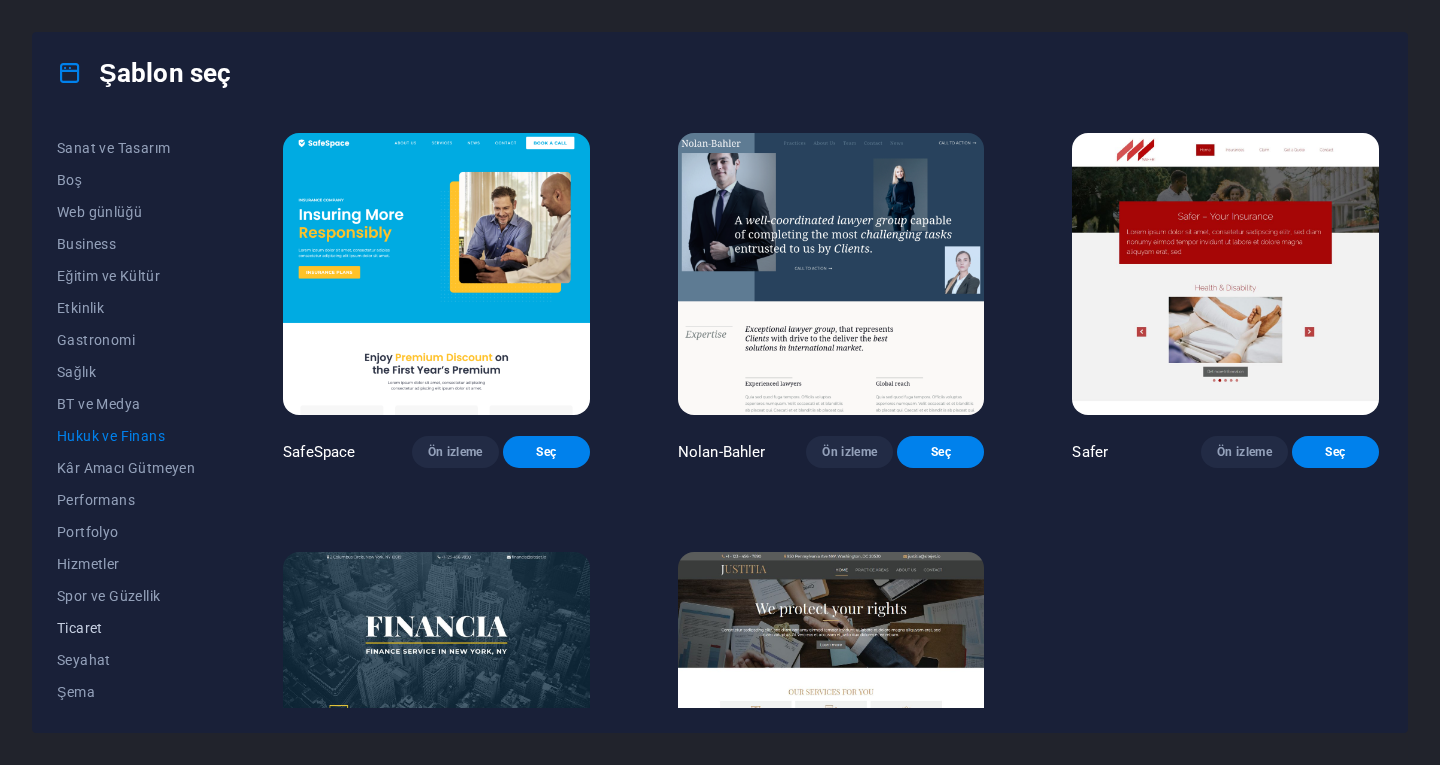 click on "Ticaret" at bounding box center (126, 628) 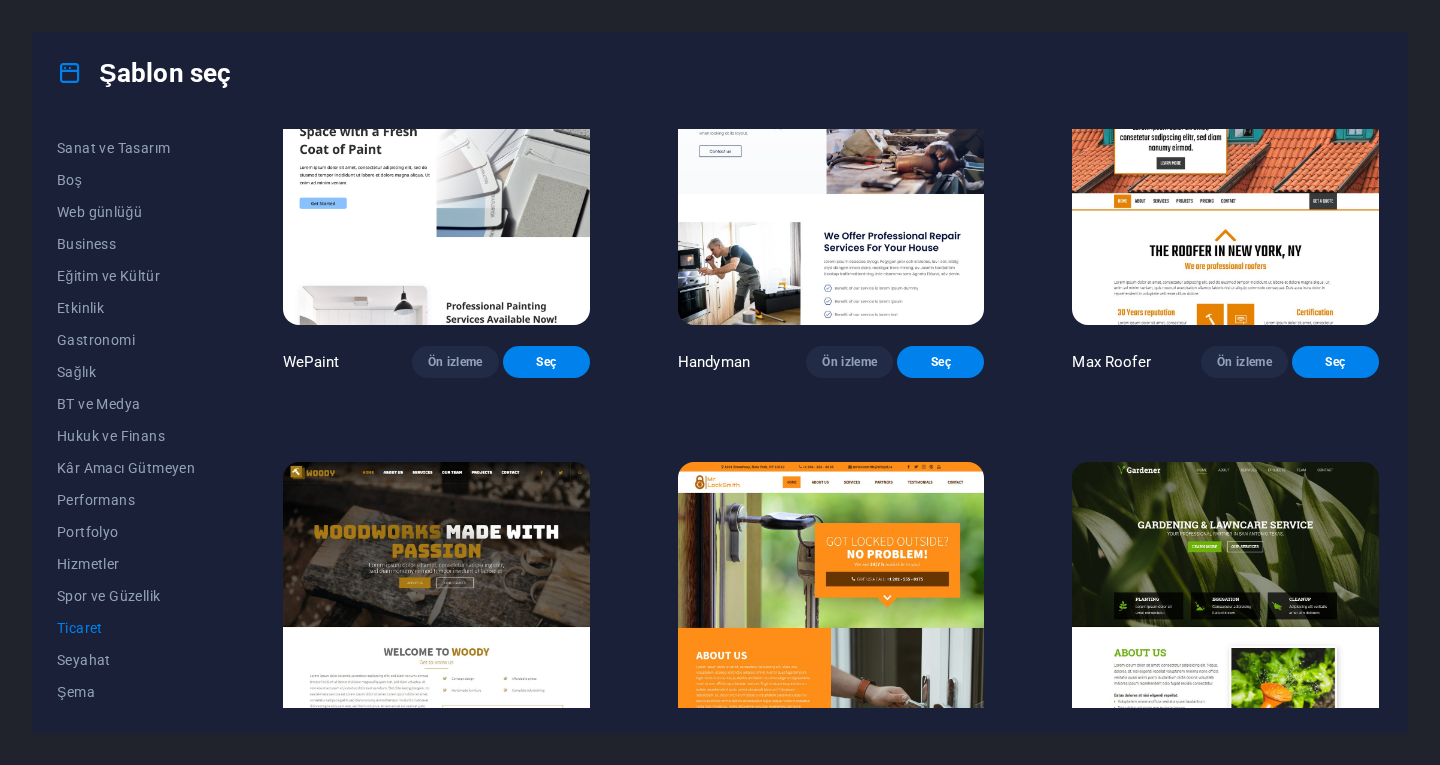 scroll, scrollTop: 0, scrollLeft: 0, axis: both 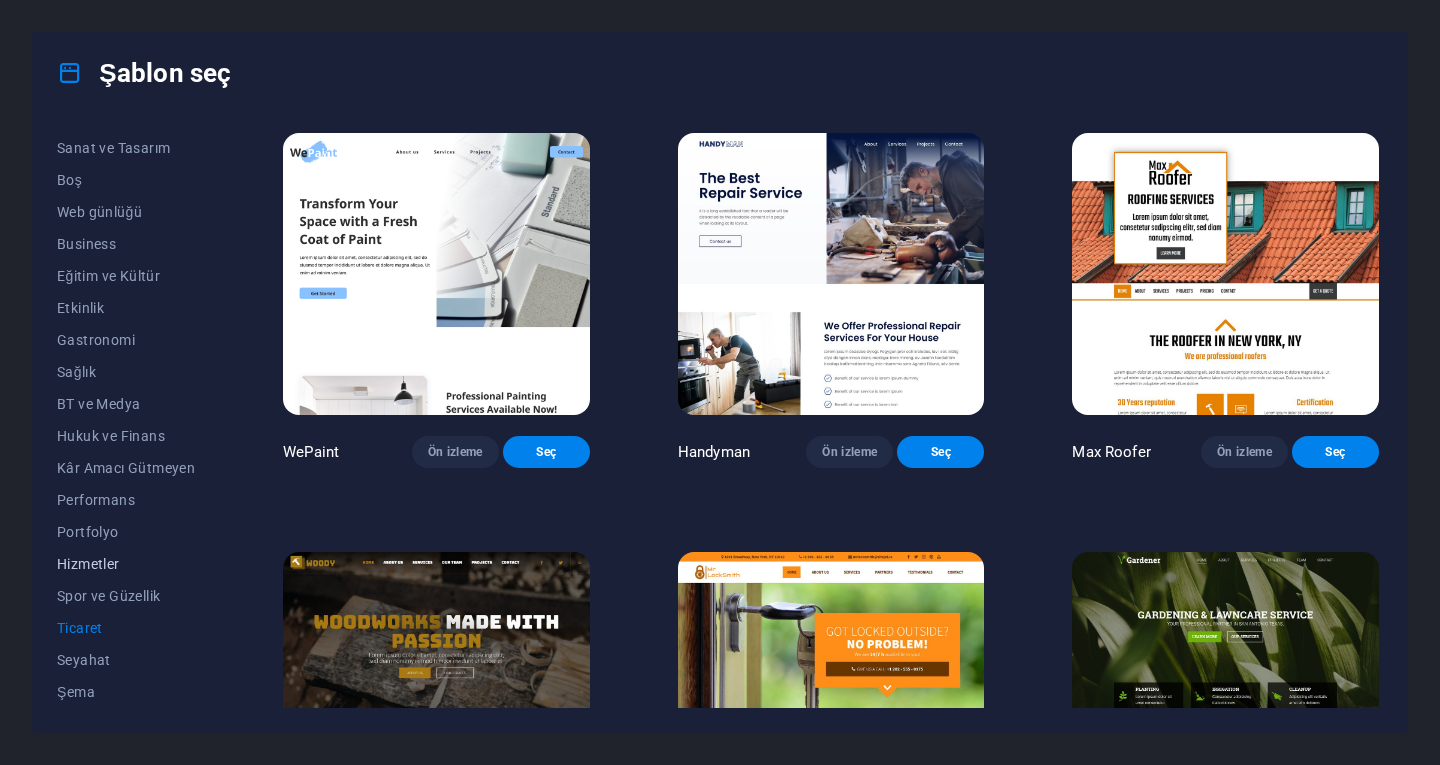 click on "Hizmetler" at bounding box center [126, 564] 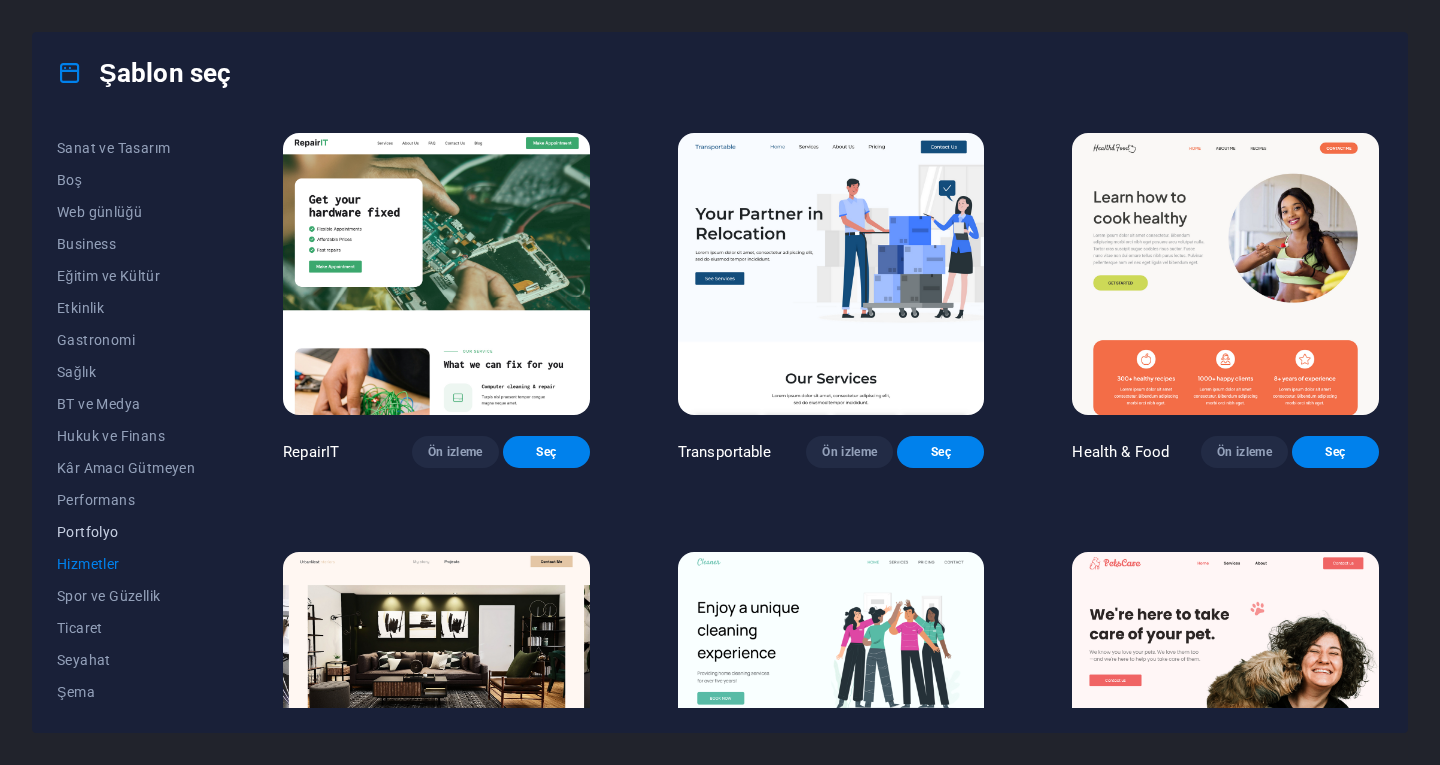 click on "Portfolyo" at bounding box center (126, 532) 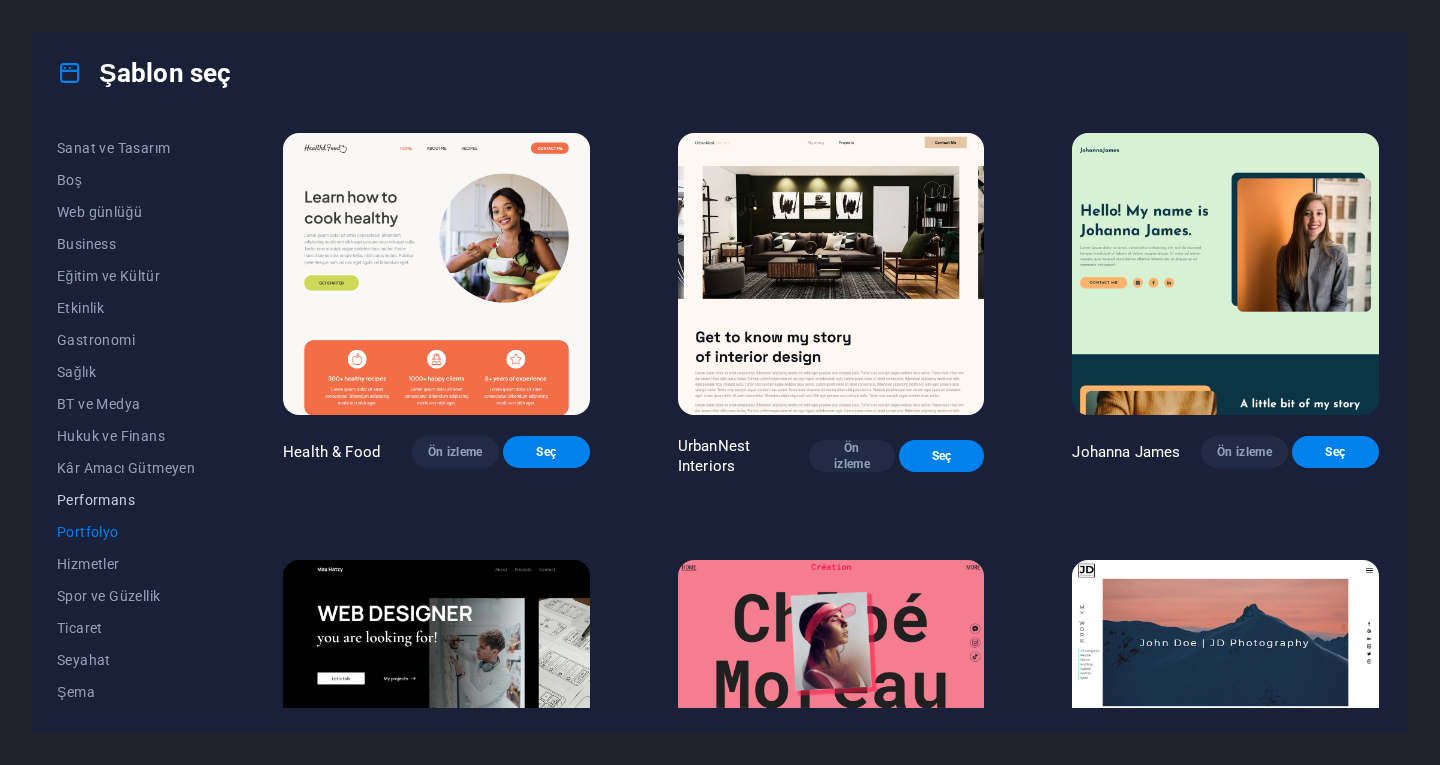 click on "Performans" at bounding box center (126, 500) 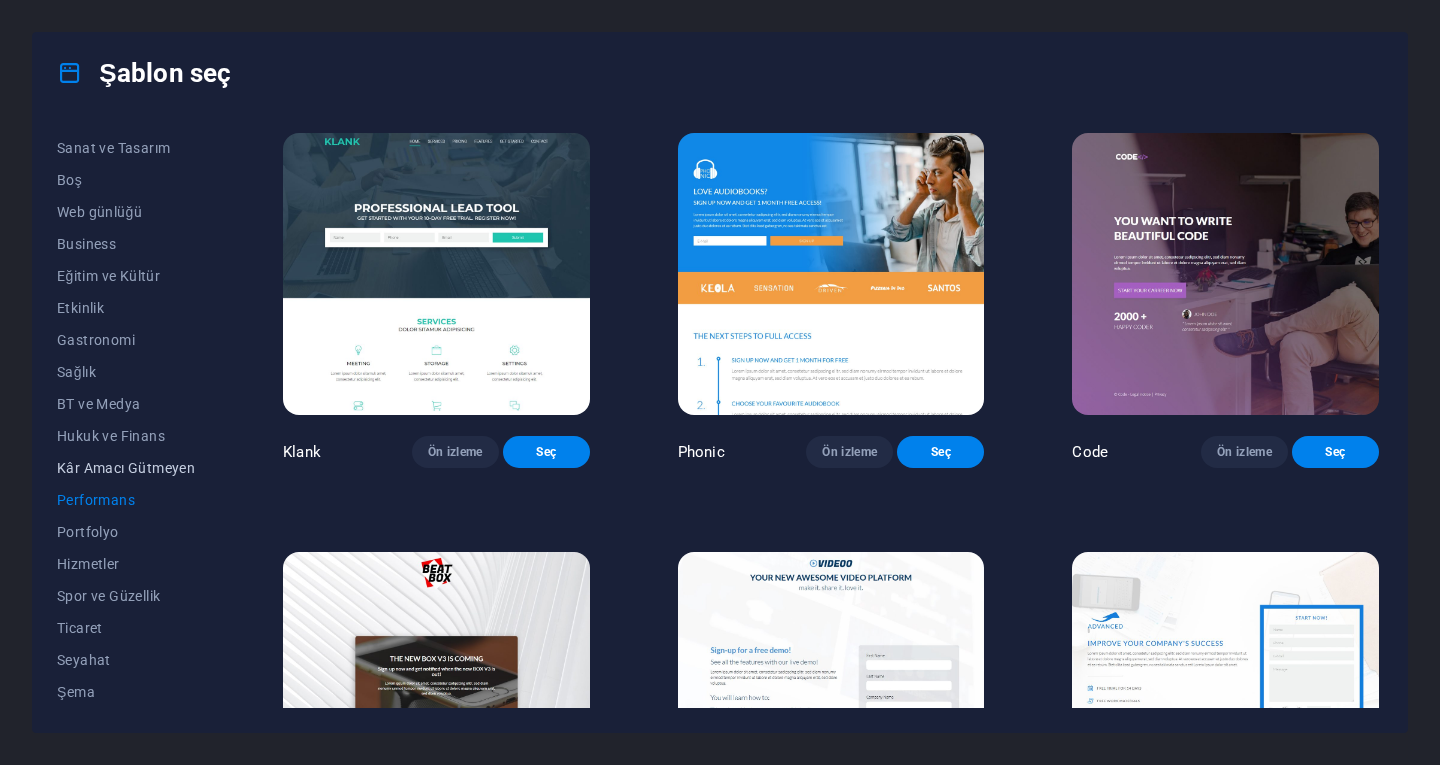 click on "Kâr Amacı Gütmeyen" at bounding box center (126, 468) 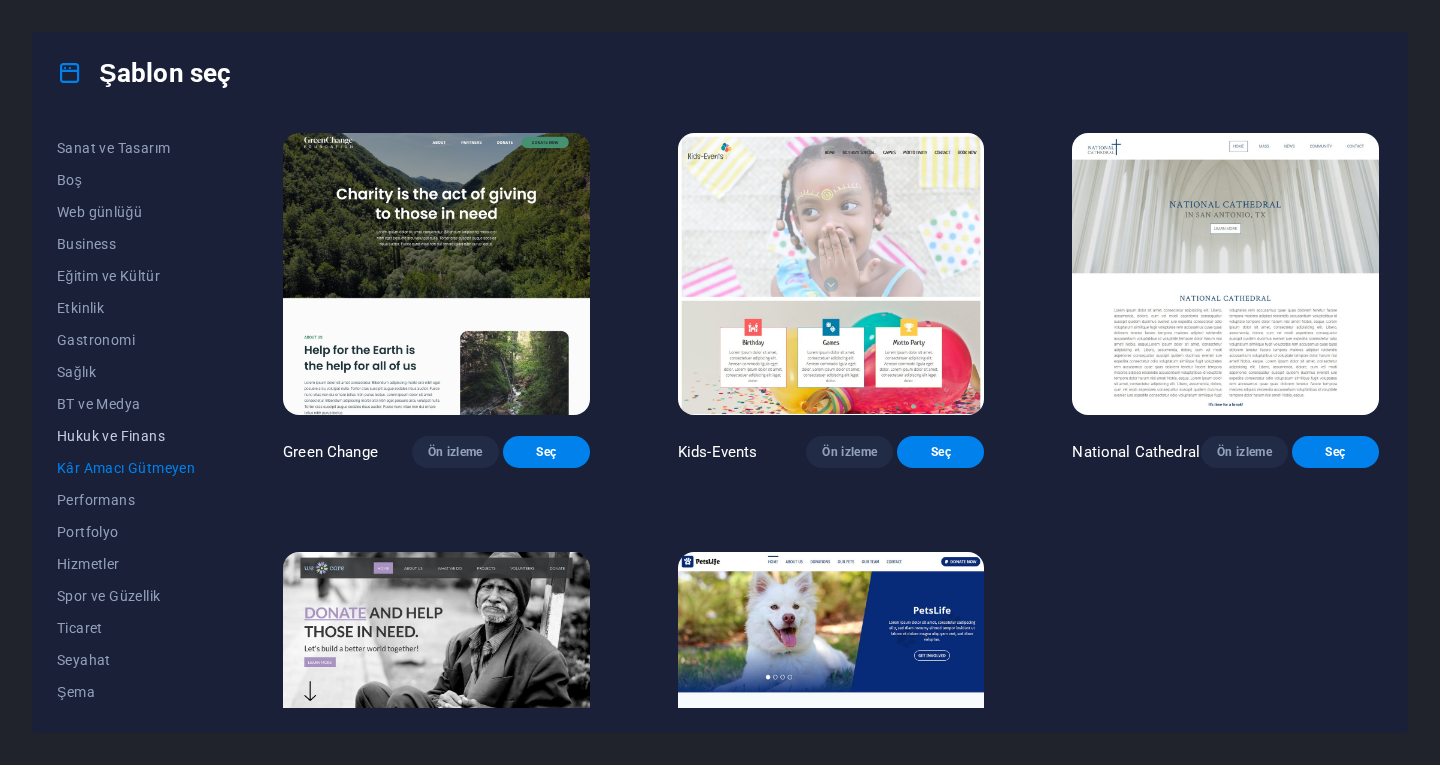 click on "Hukuk ve Finans" at bounding box center [126, 436] 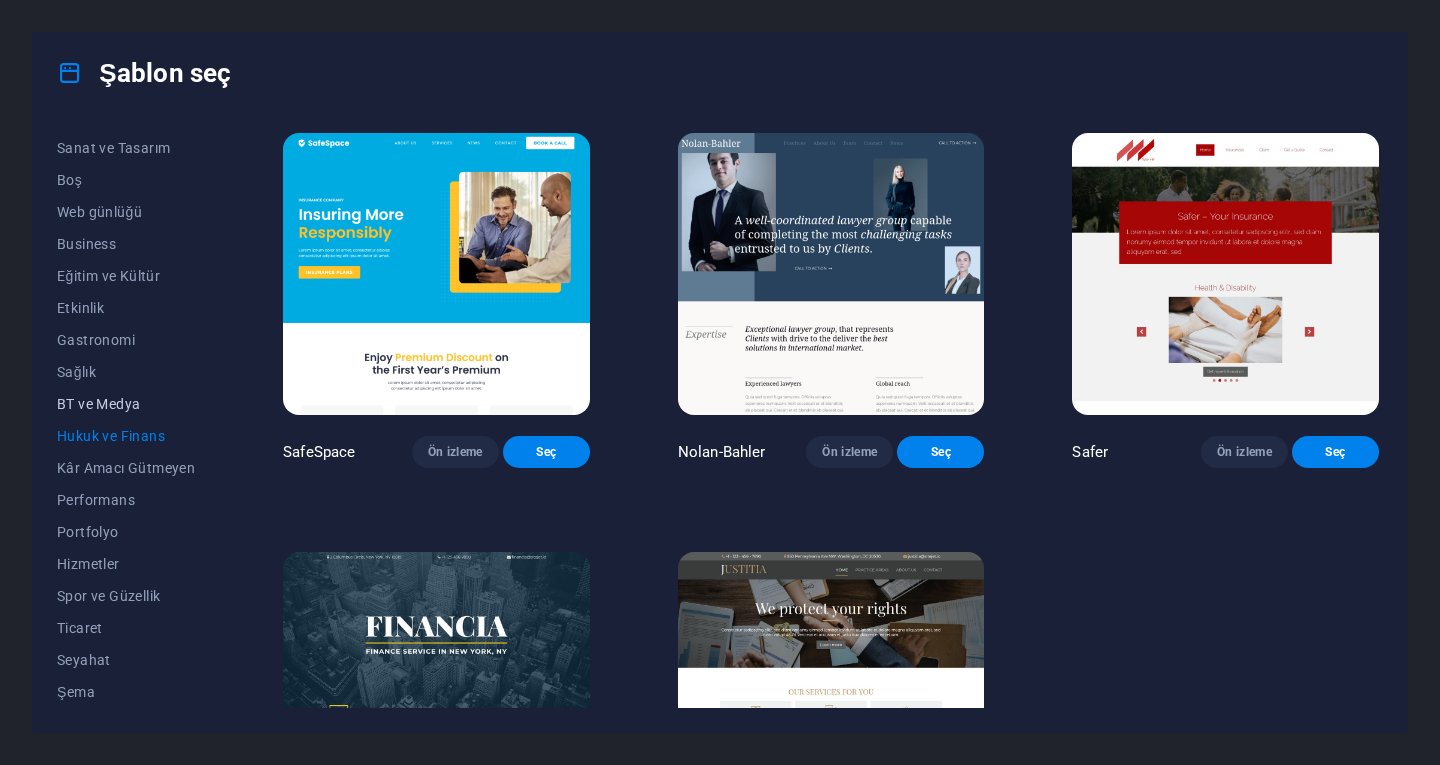 click on "BT ve Medya" at bounding box center [126, 404] 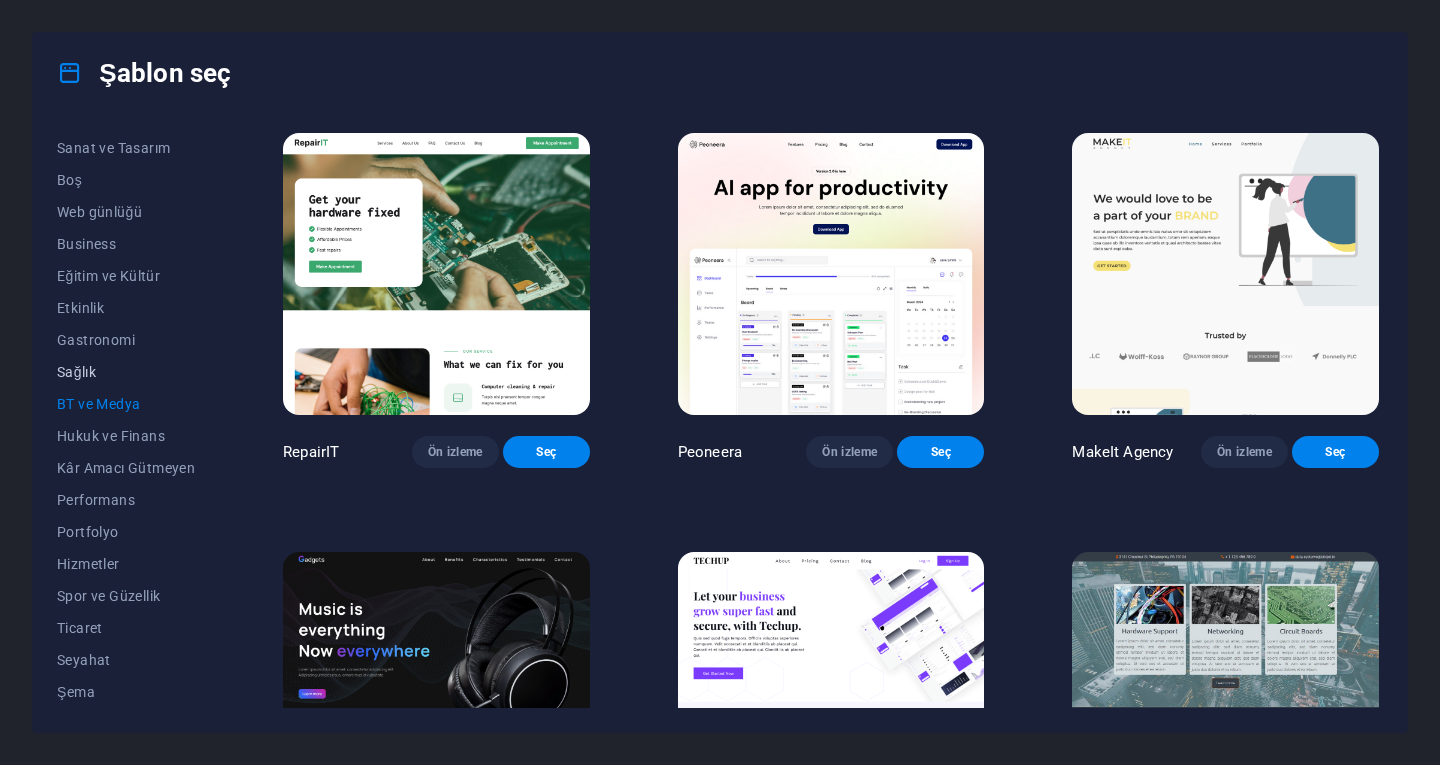 click on "Sağlık" at bounding box center [126, 372] 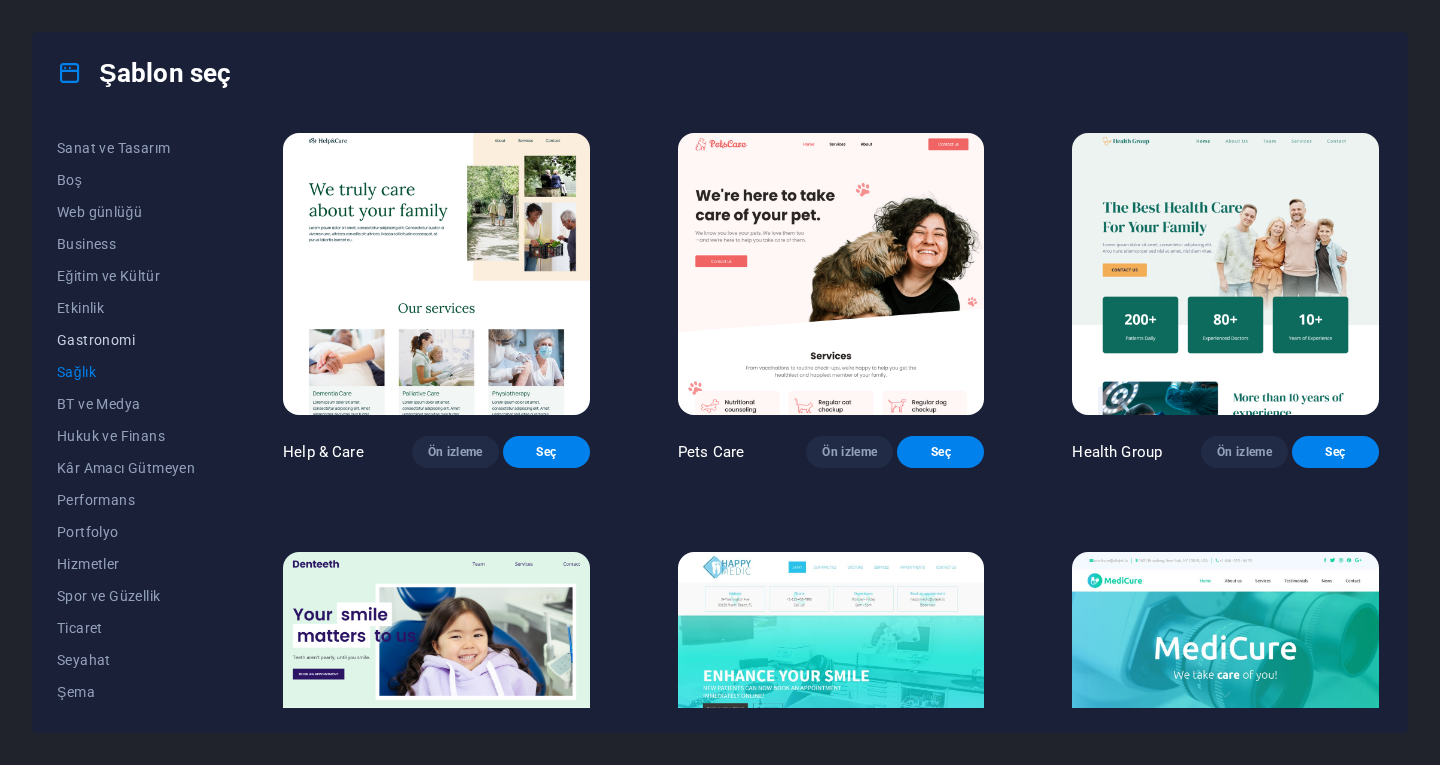 click on "Gastronomi" at bounding box center (126, 340) 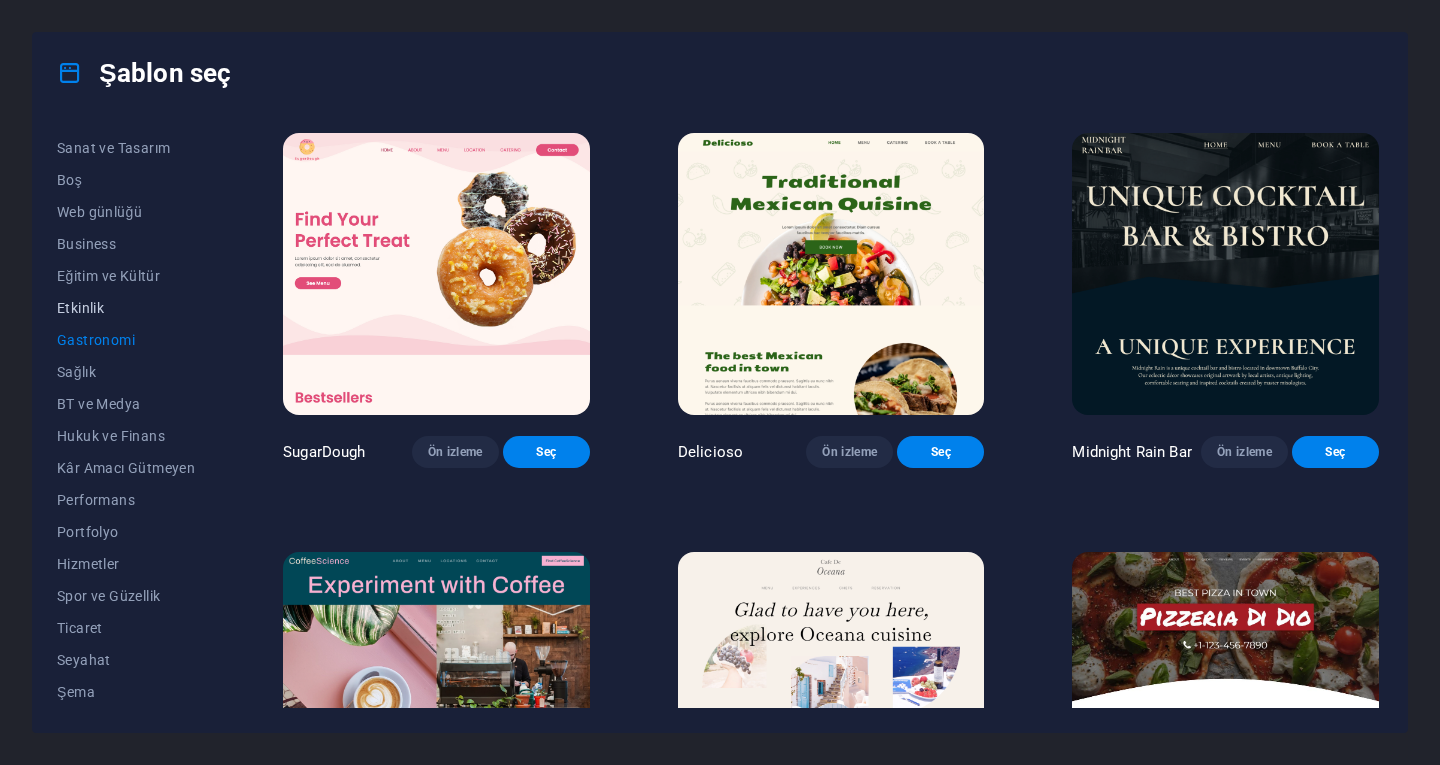 click on "Etkinlik" at bounding box center [126, 308] 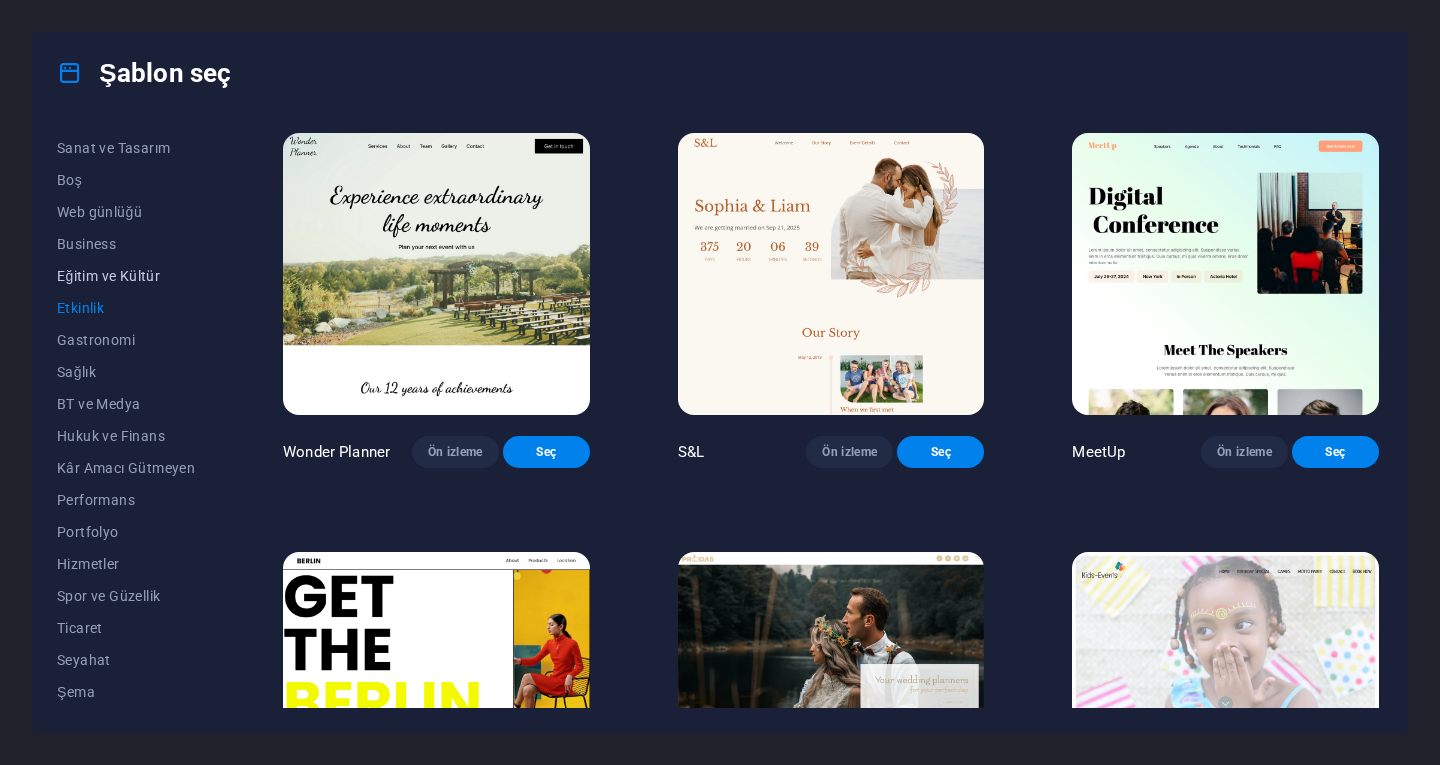 click on "Eğitim ve Kültür" at bounding box center [126, 276] 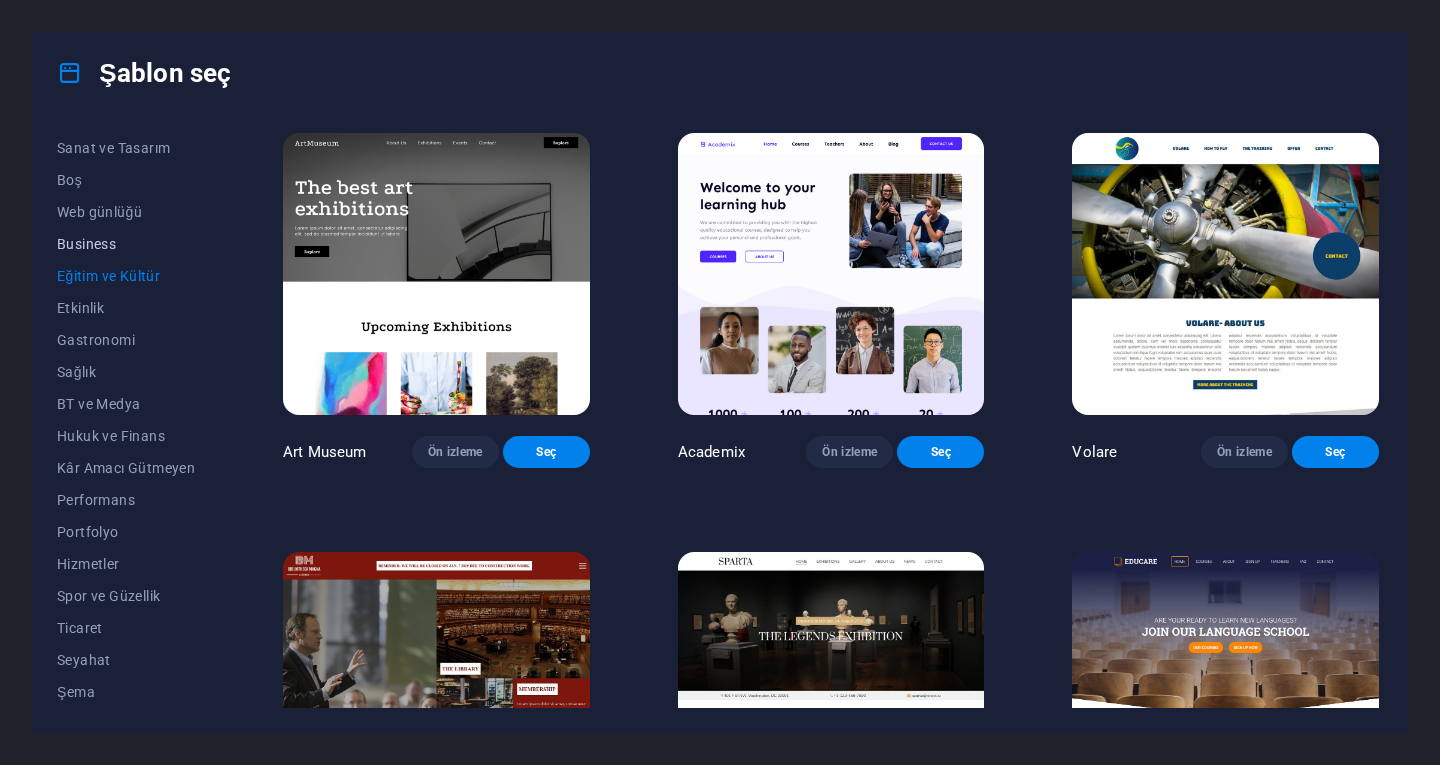 click on "Business" at bounding box center (126, 244) 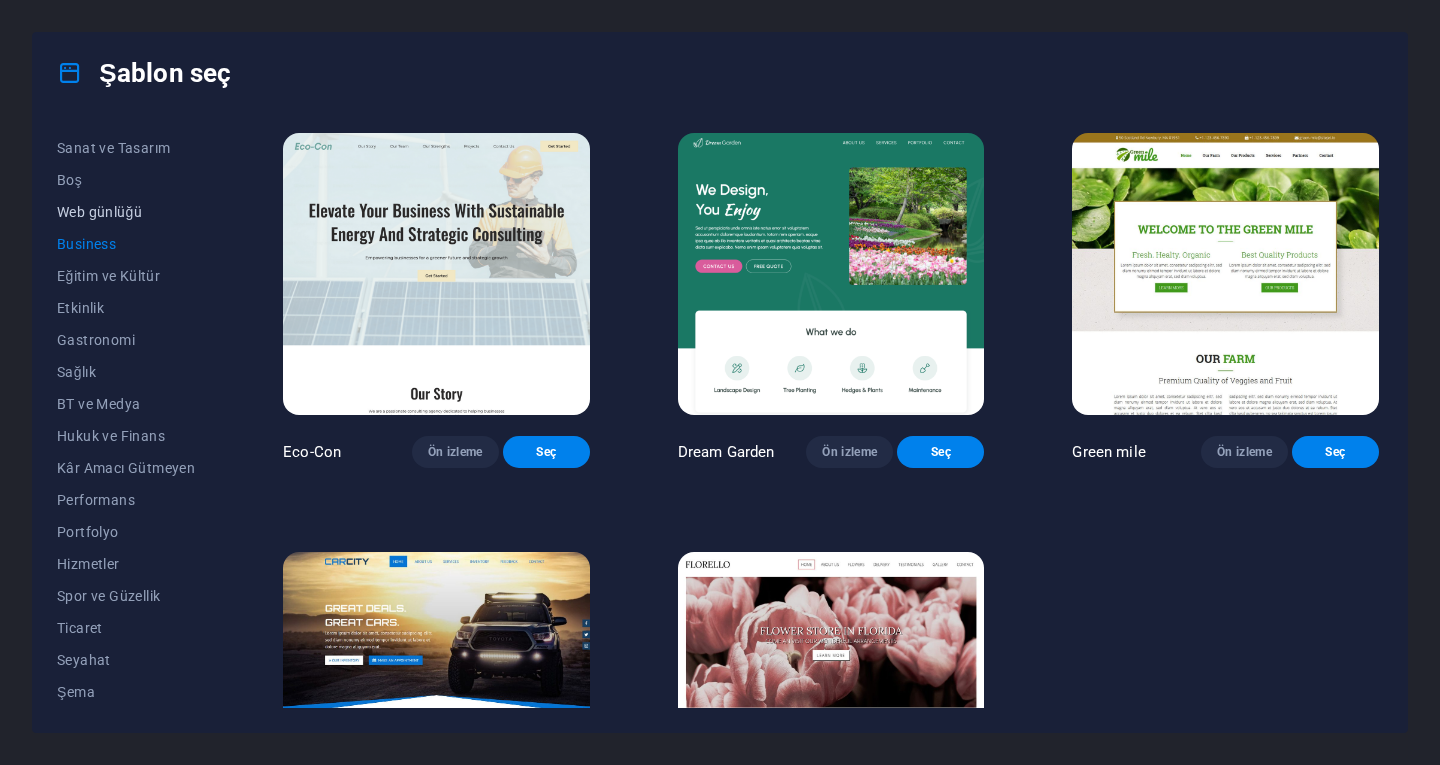 click on "Web günlüğü" at bounding box center (126, 212) 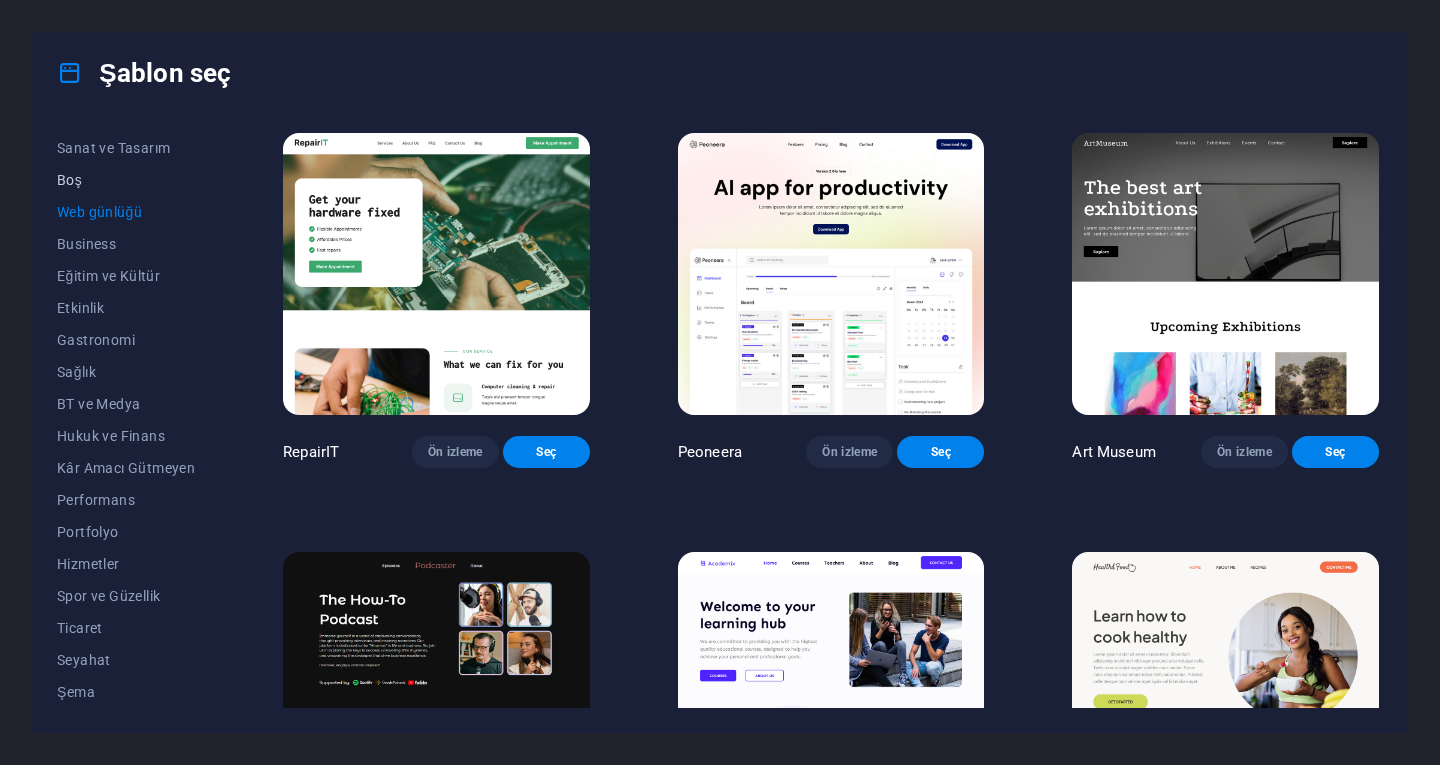 click on "Boş" at bounding box center [126, 180] 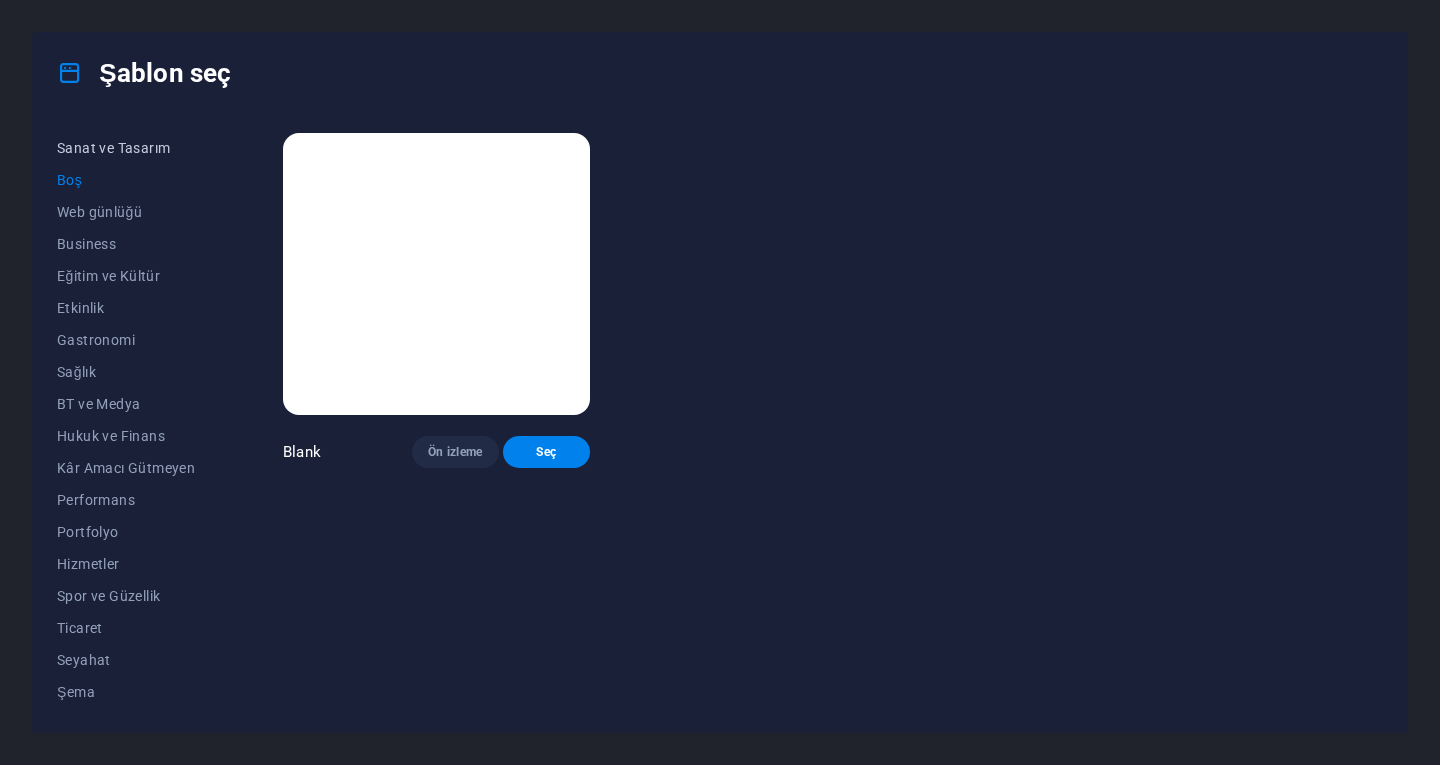 click on "Sanat ve Tasarım" at bounding box center [126, 148] 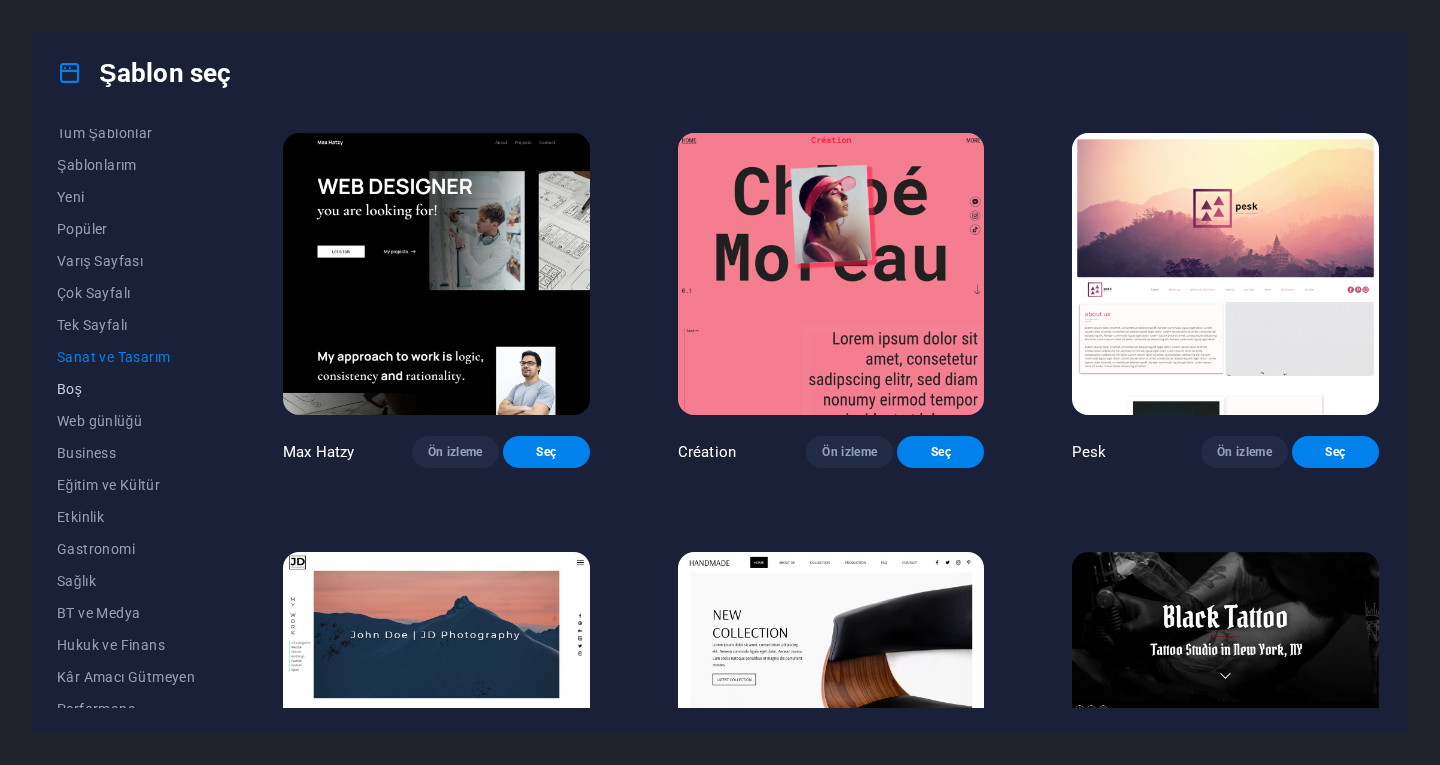 scroll, scrollTop: 0, scrollLeft: 0, axis: both 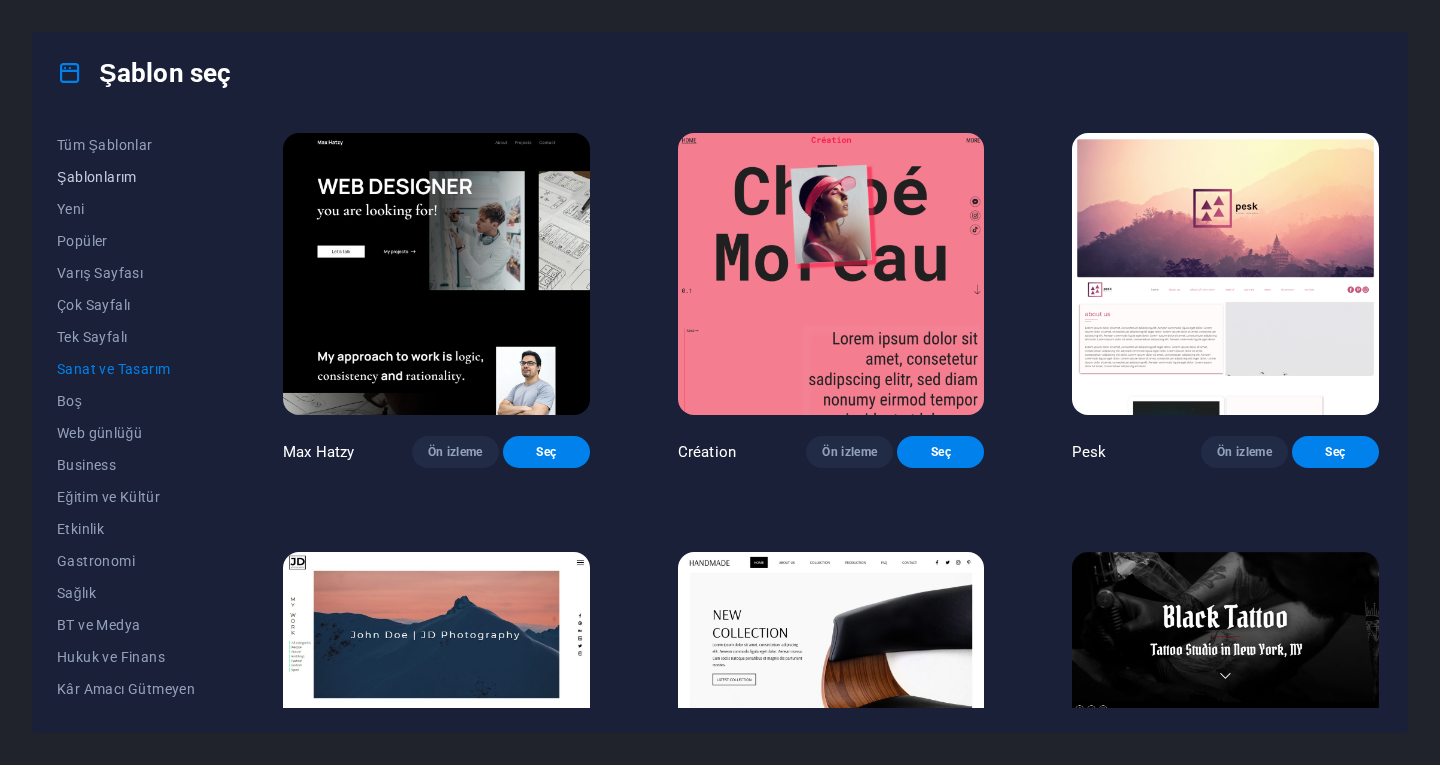 click on "Şablonlarım" at bounding box center (126, 177) 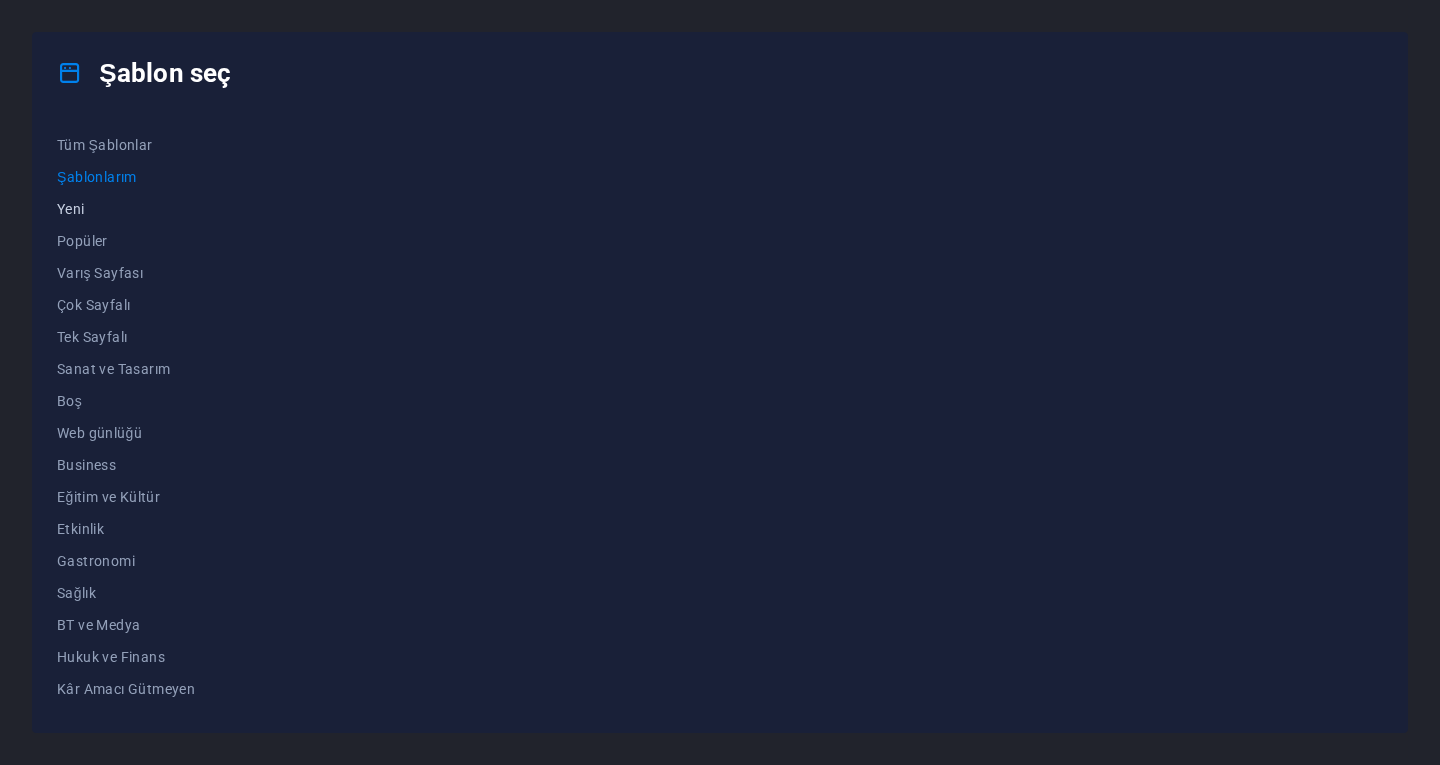 click on "Yeni" at bounding box center [126, 209] 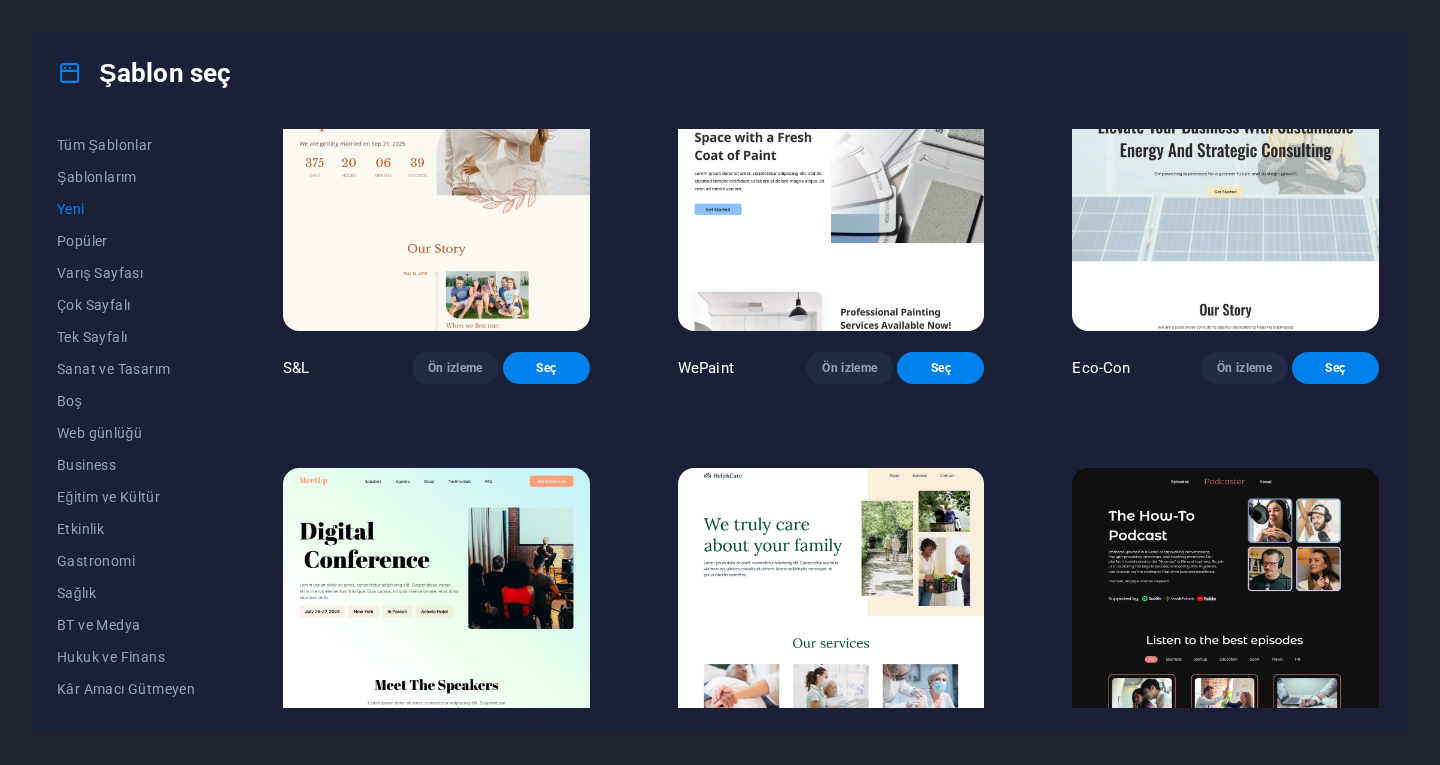 scroll, scrollTop: 523, scrollLeft: 0, axis: vertical 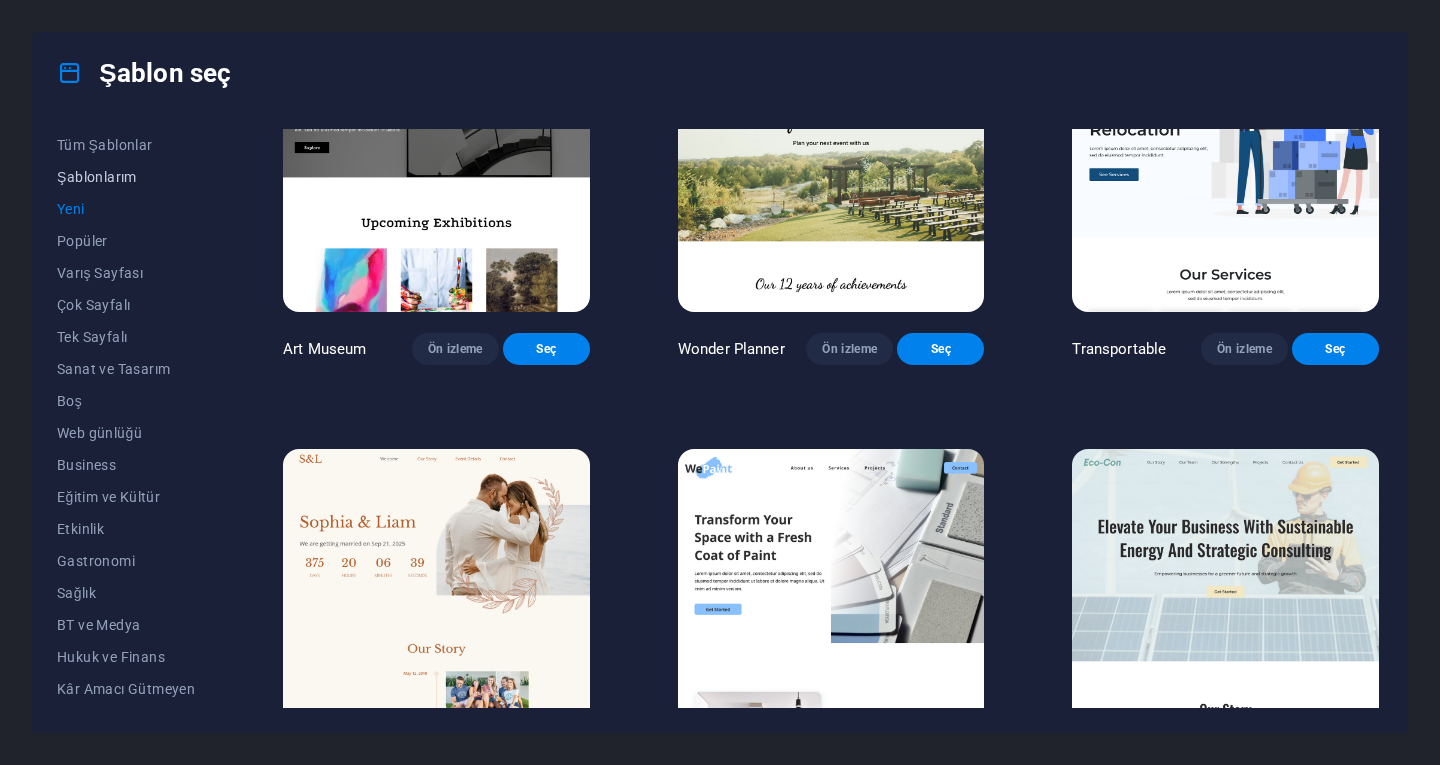 click on "Şablonlarım" at bounding box center [126, 177] 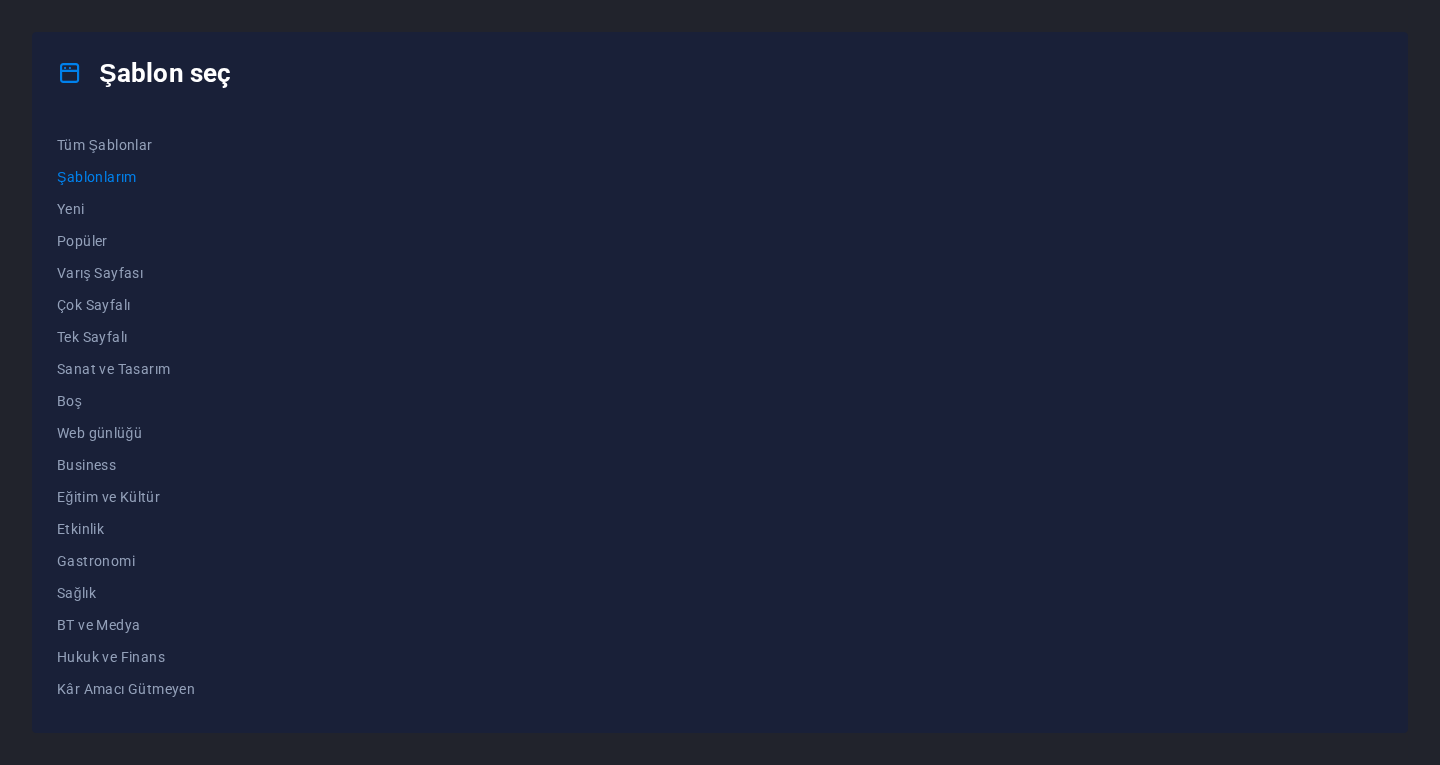 scroll, scrollTop: 0, scrollLeft: 0, axis: both 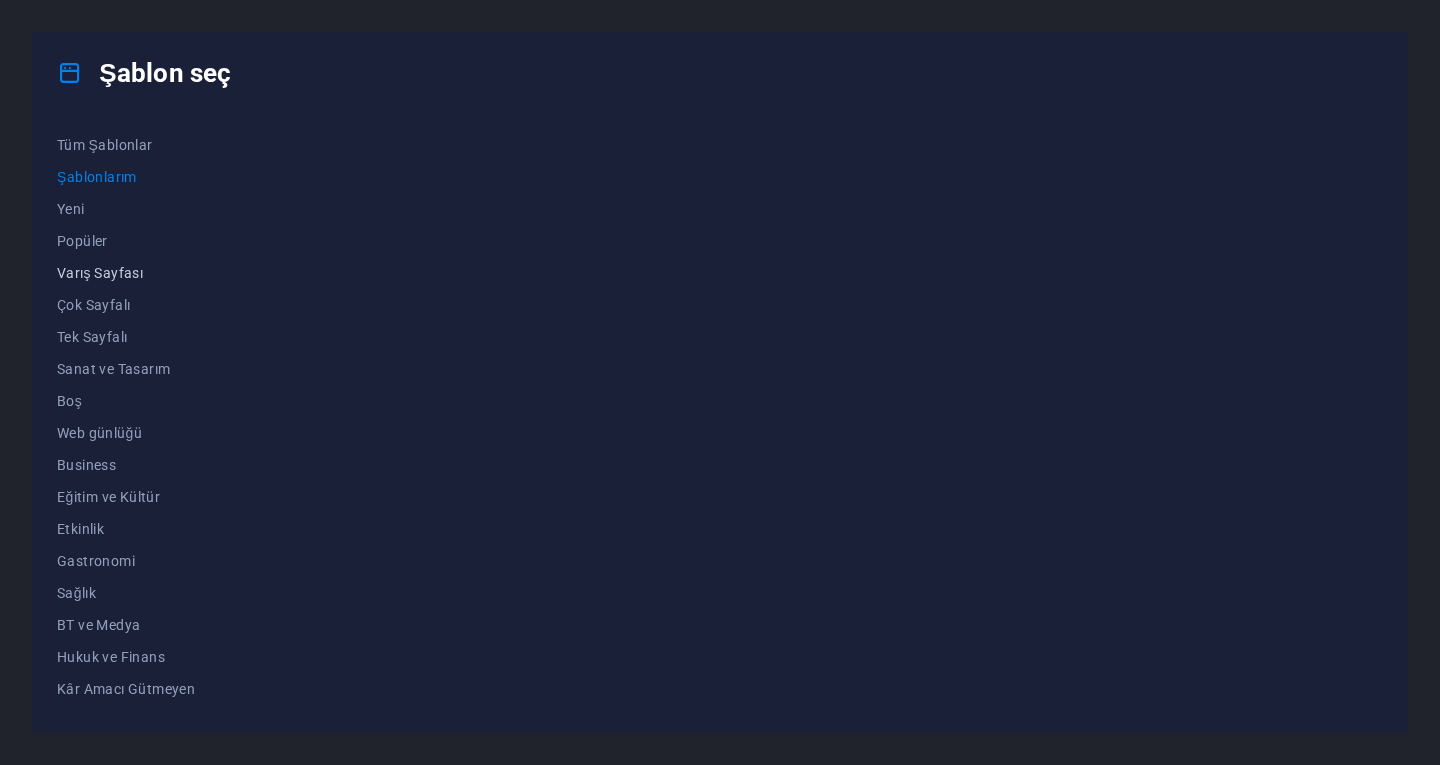 click on "Varış Sayfası" at bounding box center [126, 273] 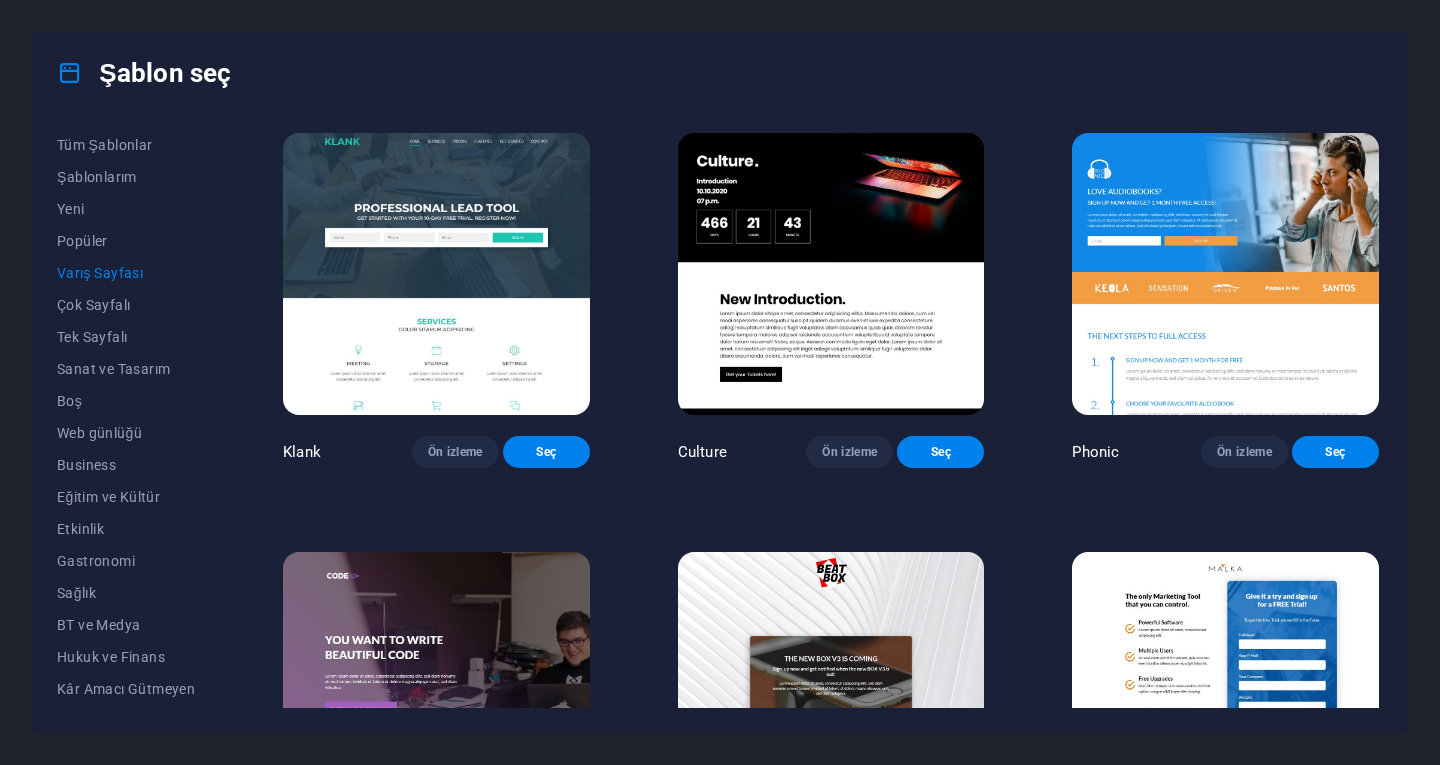 scroll, scrollTop: 200, scrollLeft: 0, axis: vertical 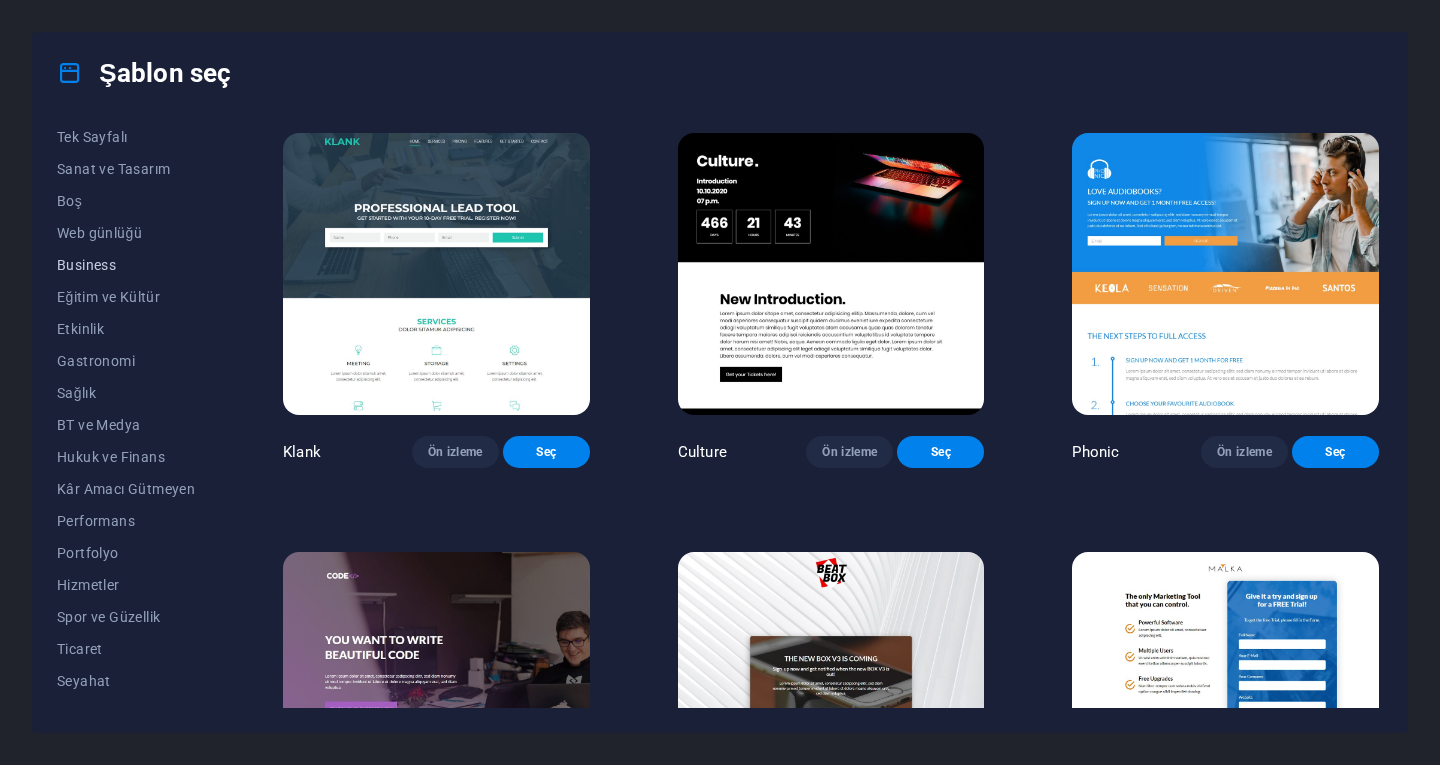 click on "Business" at bounding box center [126, 265] 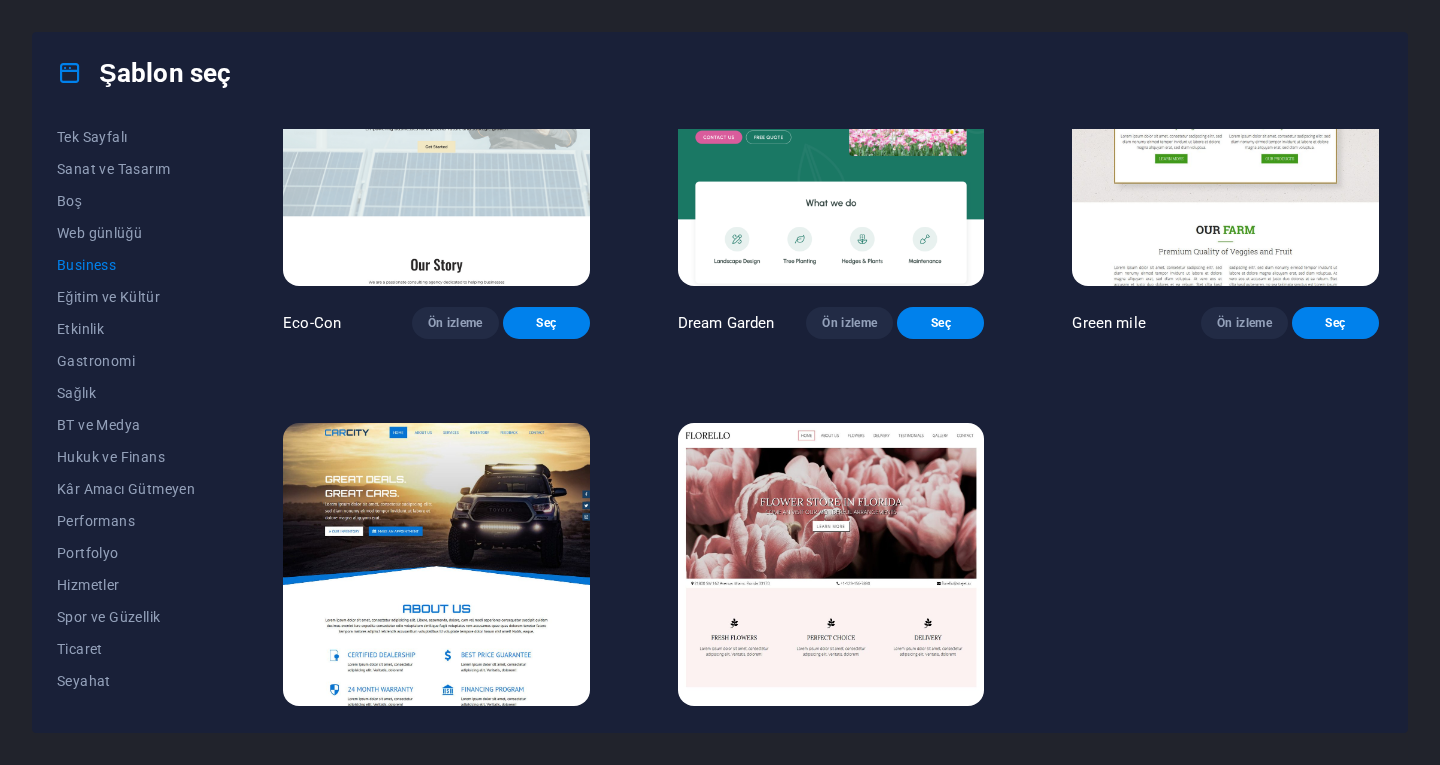 scroll, scrollTop: 174, scrollLeft: 0, axis: vertical 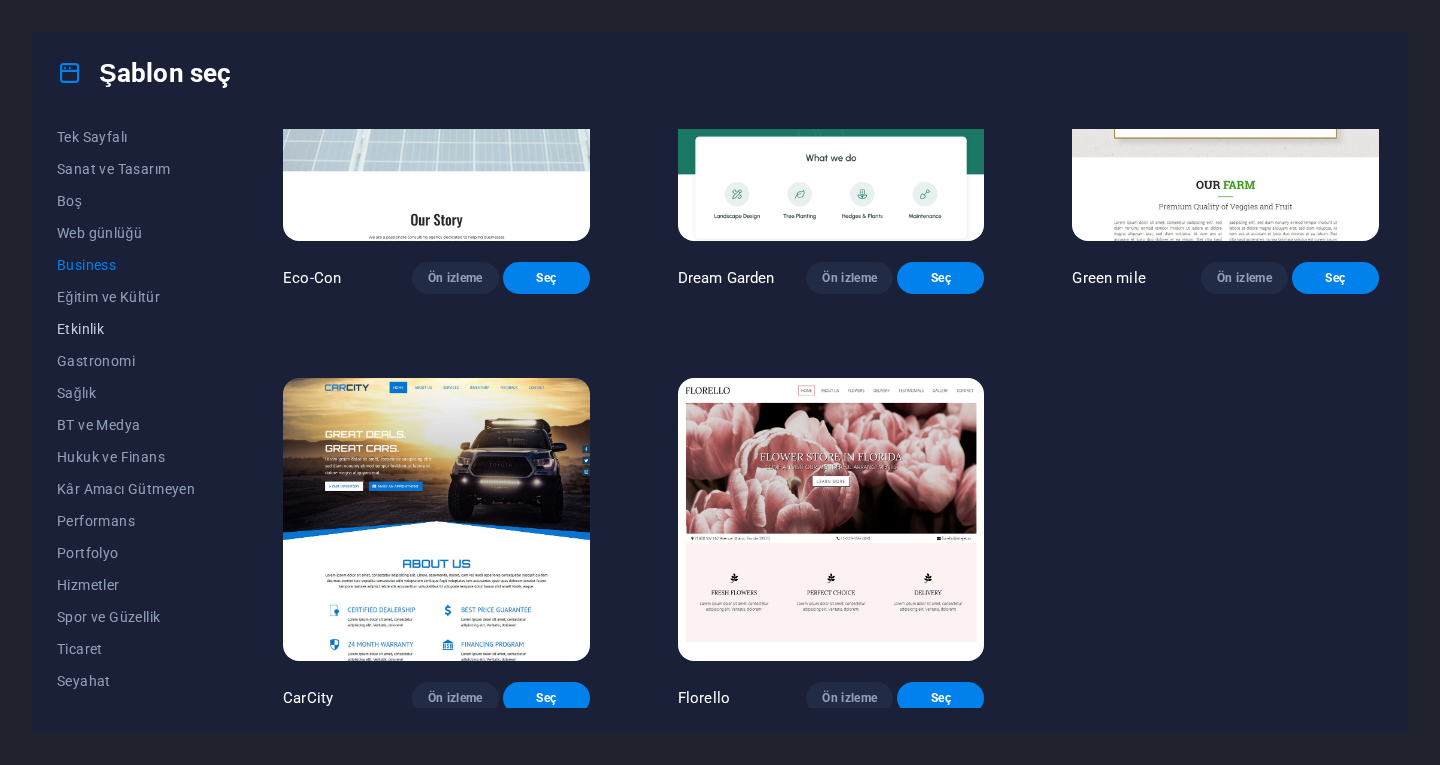 click on "Etkinlik" at bounding box center (126, 329) 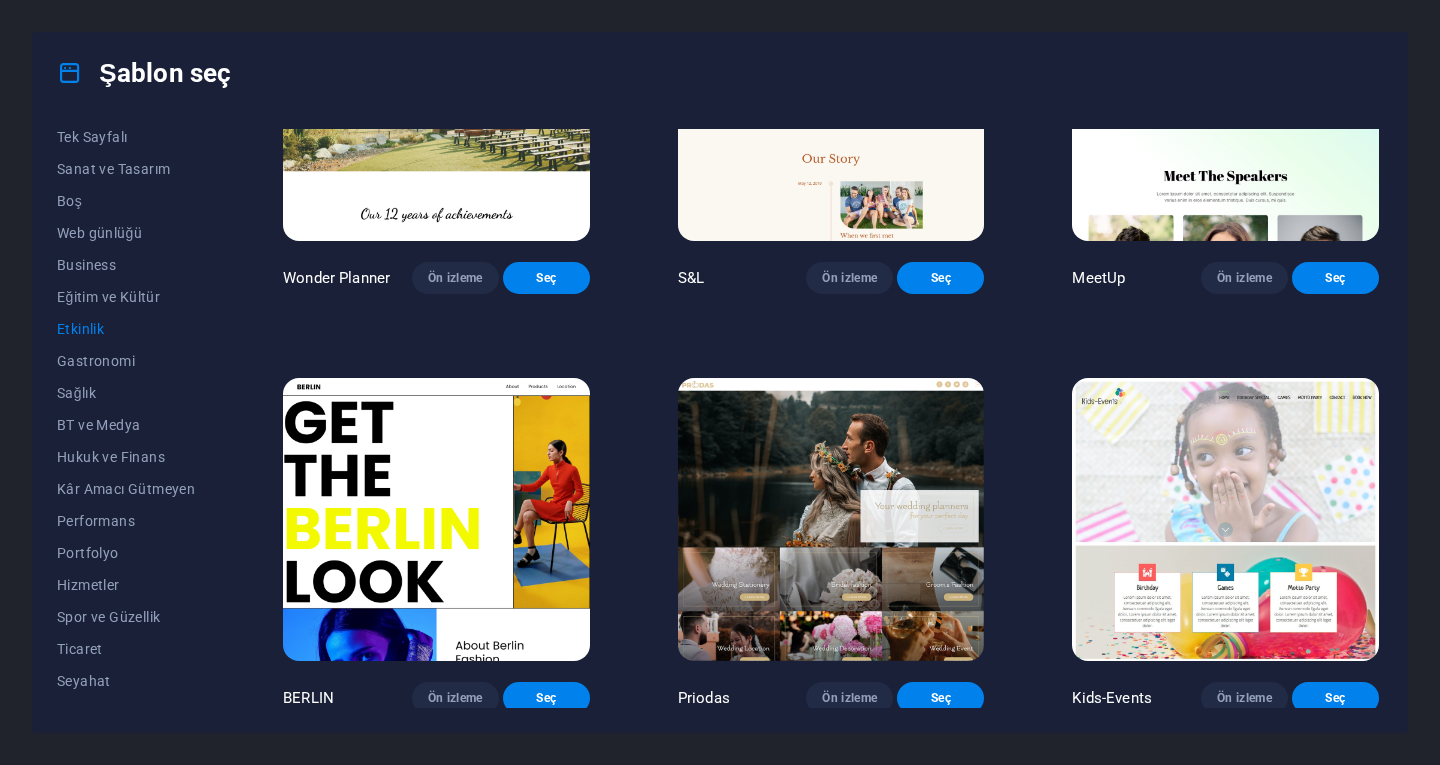 scroll, scrollTop: 0, scrollLeft: 0, axis: both 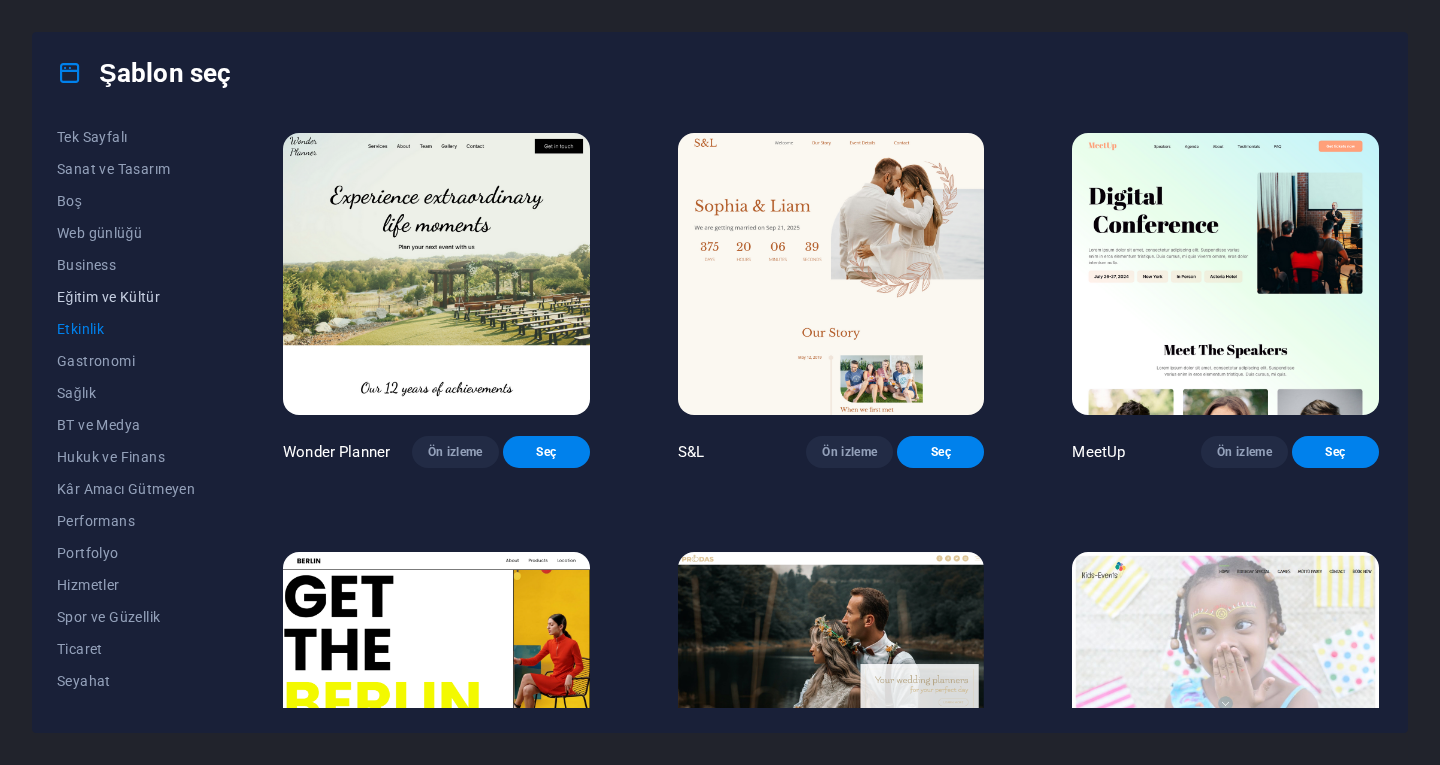 click on "Eğitim ve Kültür" at bounding box center [126, 297] 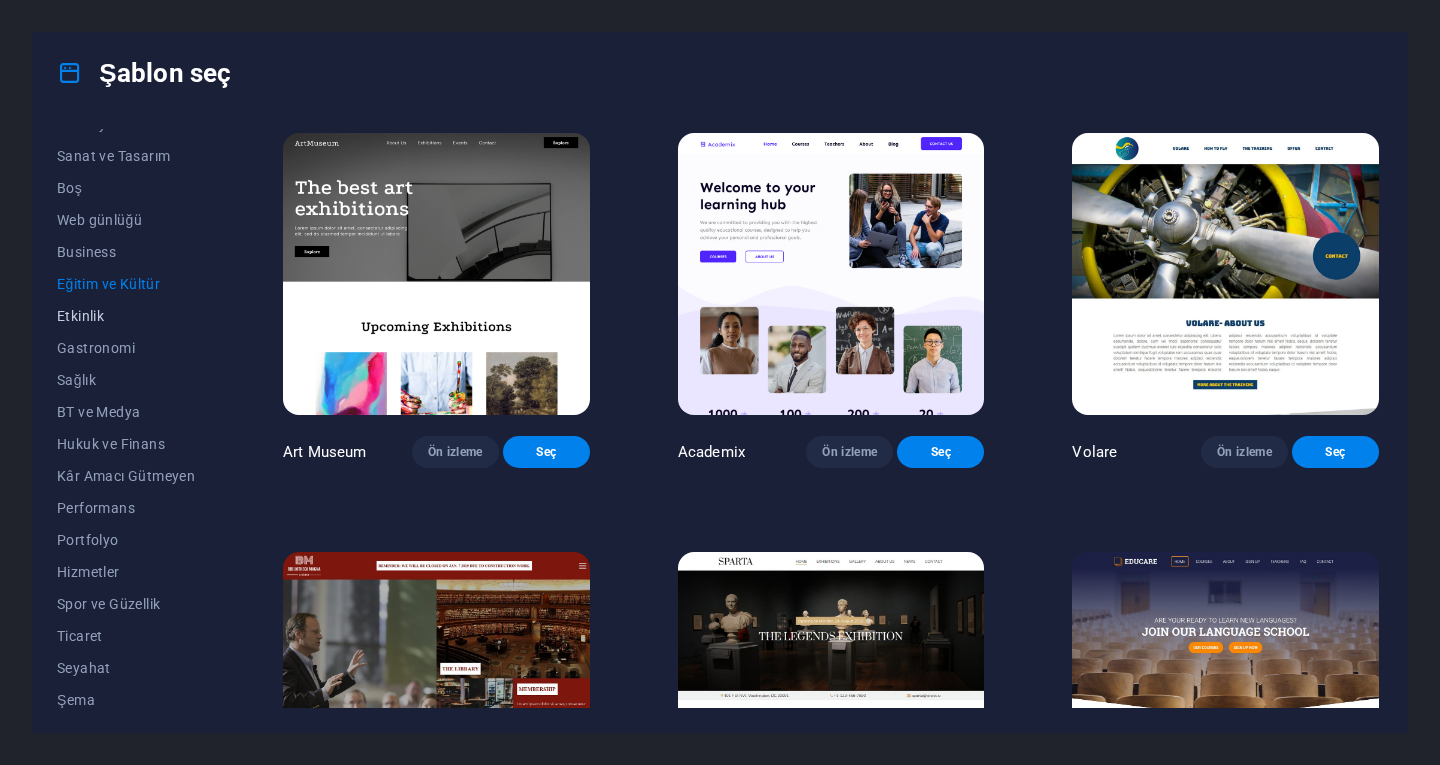 scroll, scrollTop: 221, scrollLeft: 0, axis: vertical 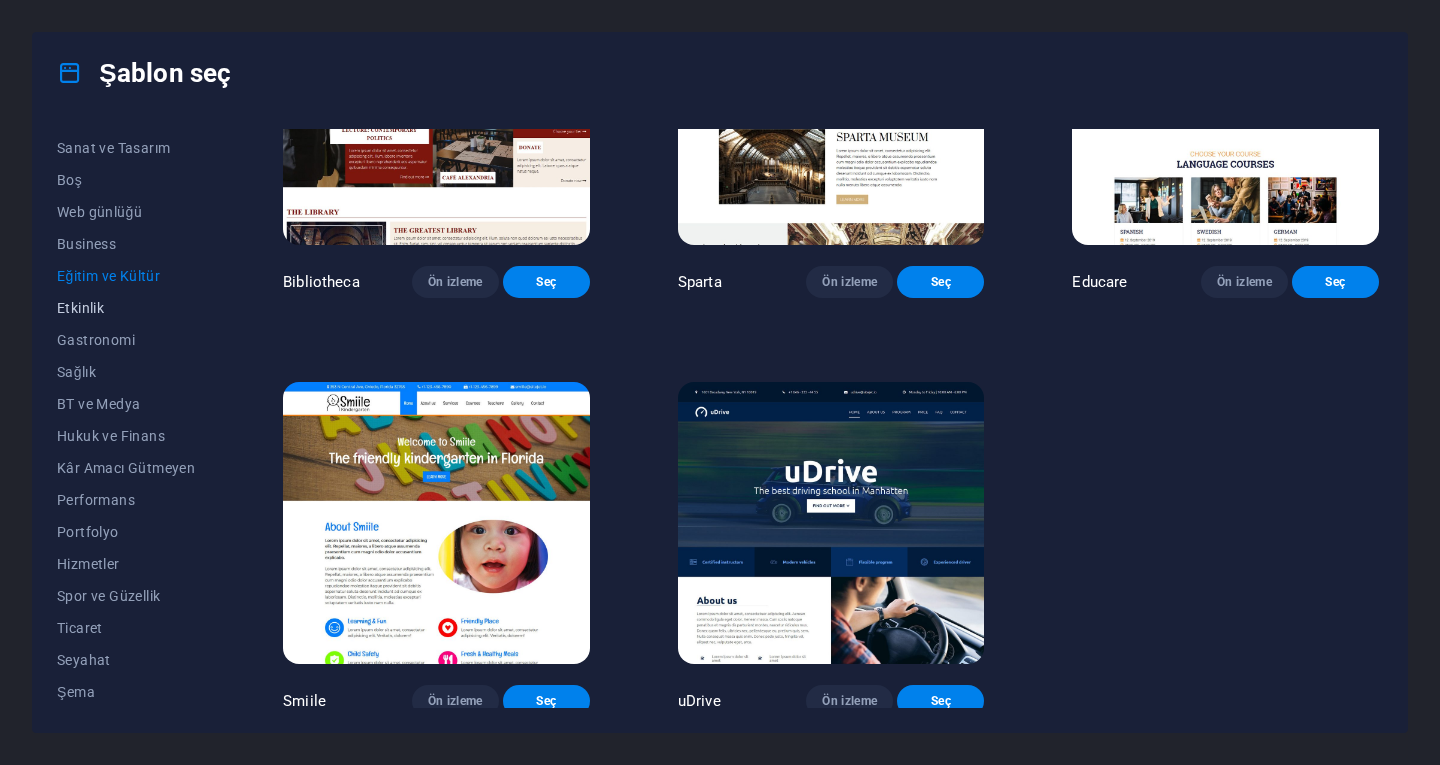 click on "Etkinlik" at bounding box center [126, 308] 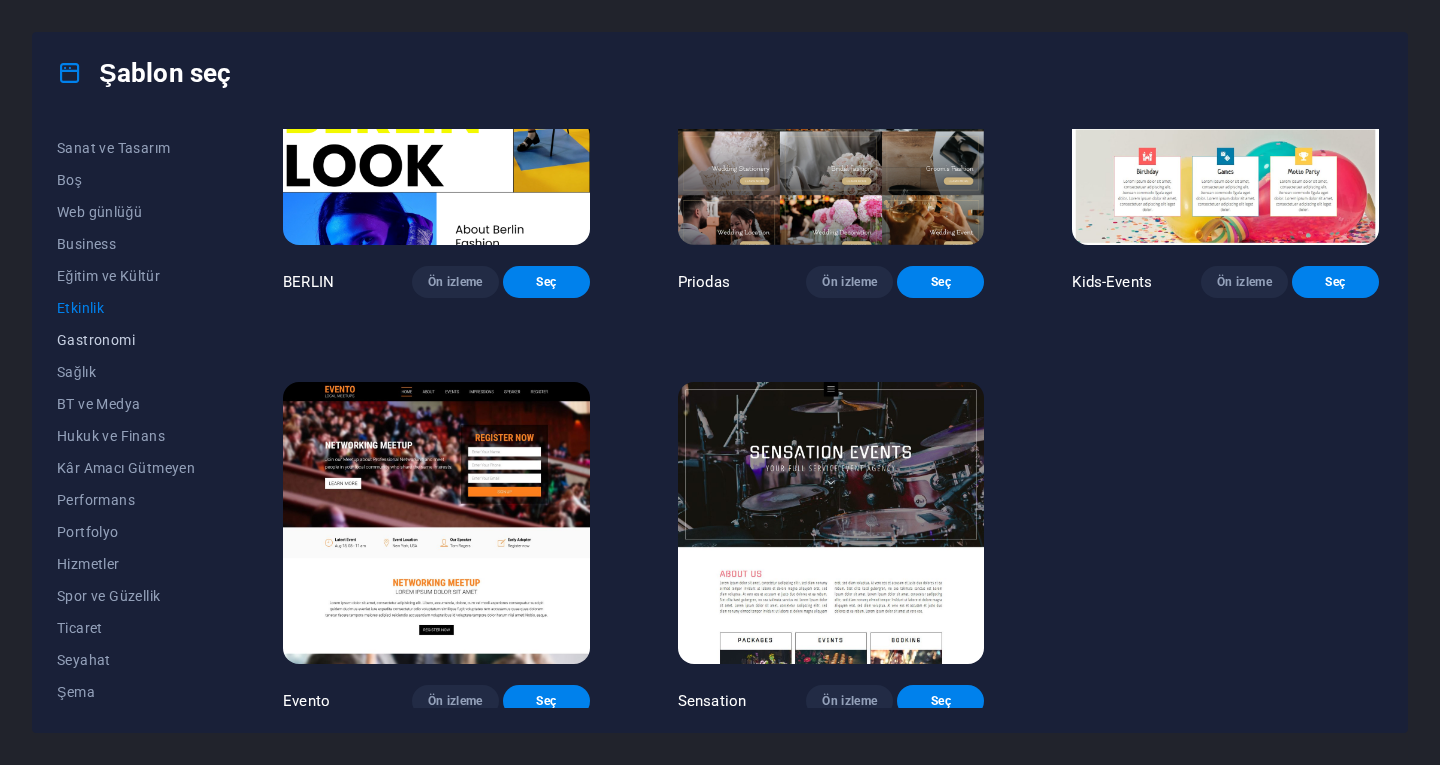 click on "Gastronomi" at bounding box center [126, 340] 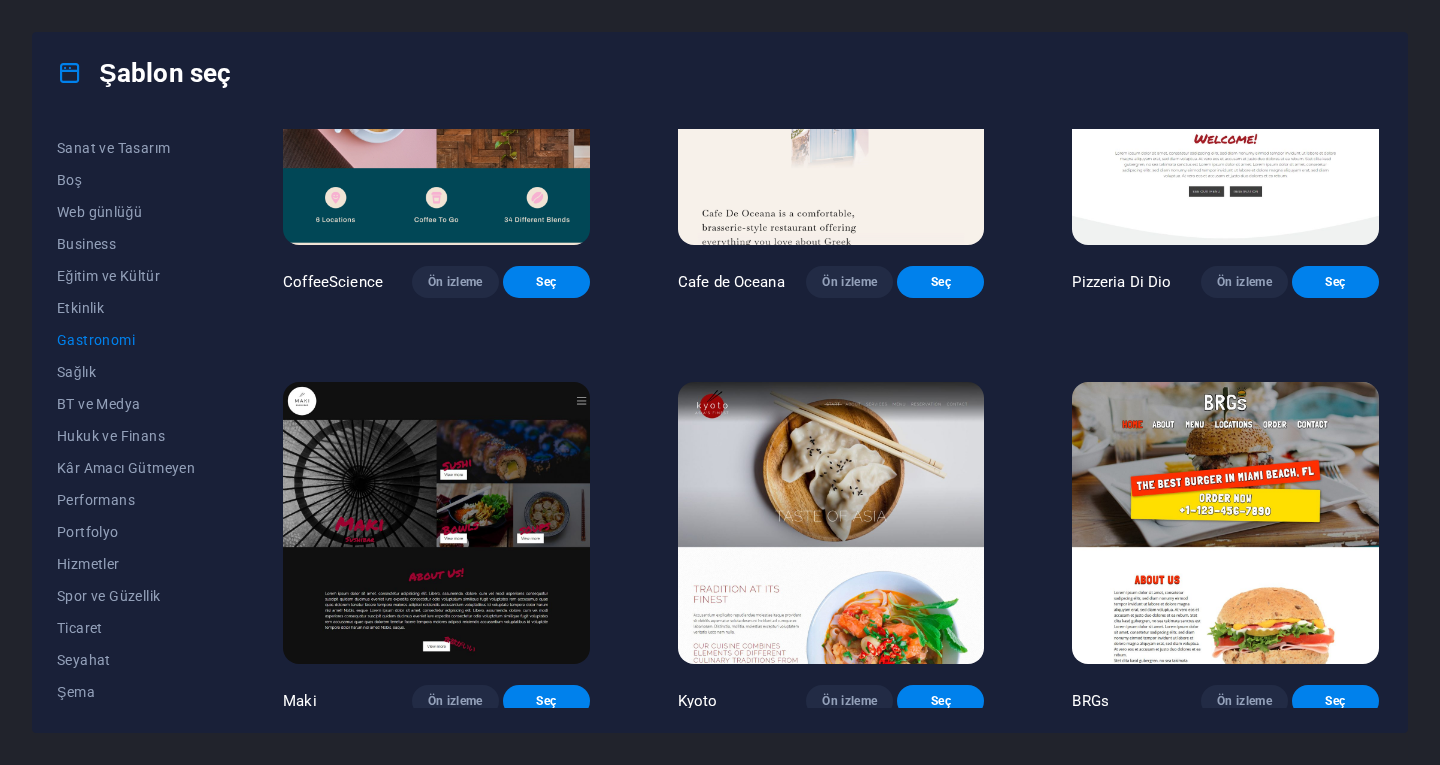 scroll, scrollTop: 590, scrollLeft: 0, axis: vertical 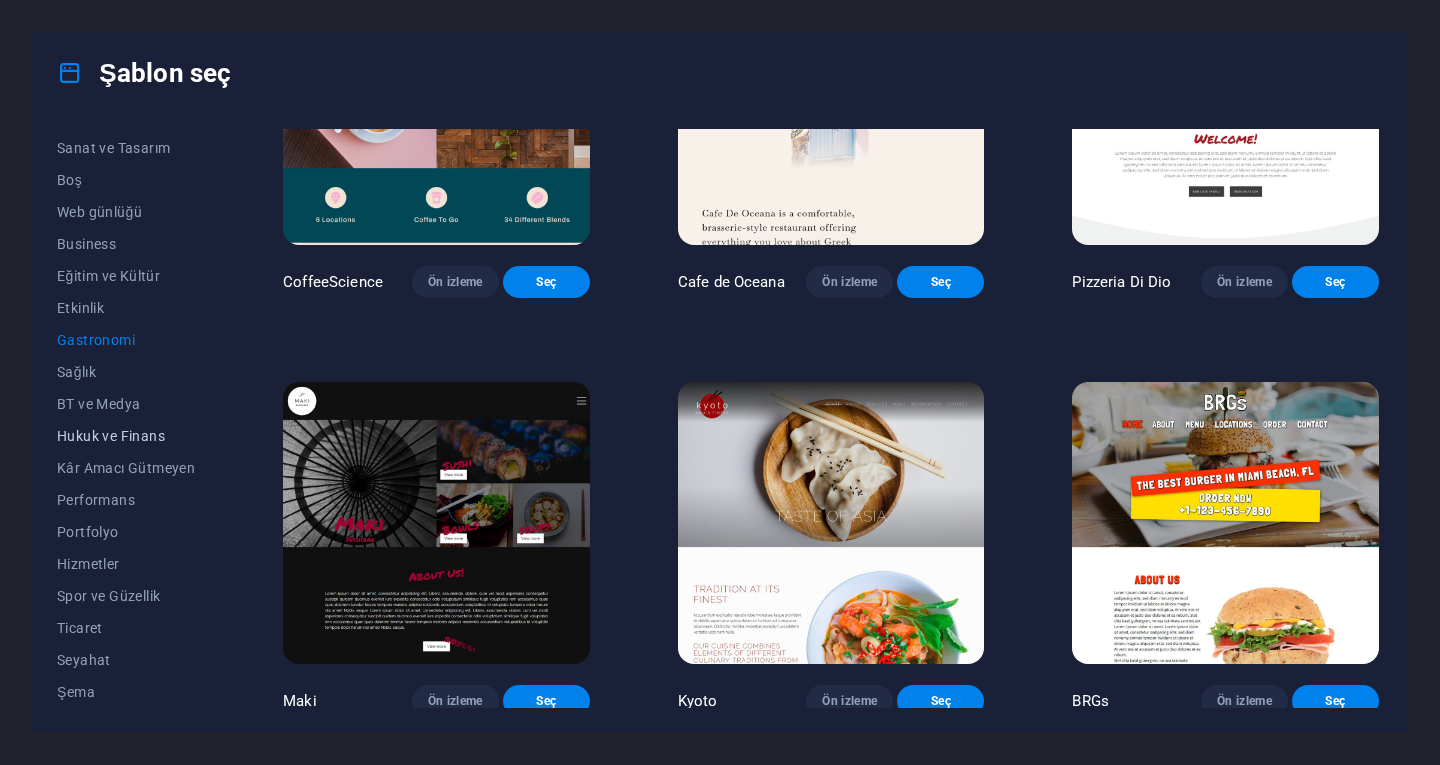click on "Hukuk ve Finans" at bounding box center (126, 436) 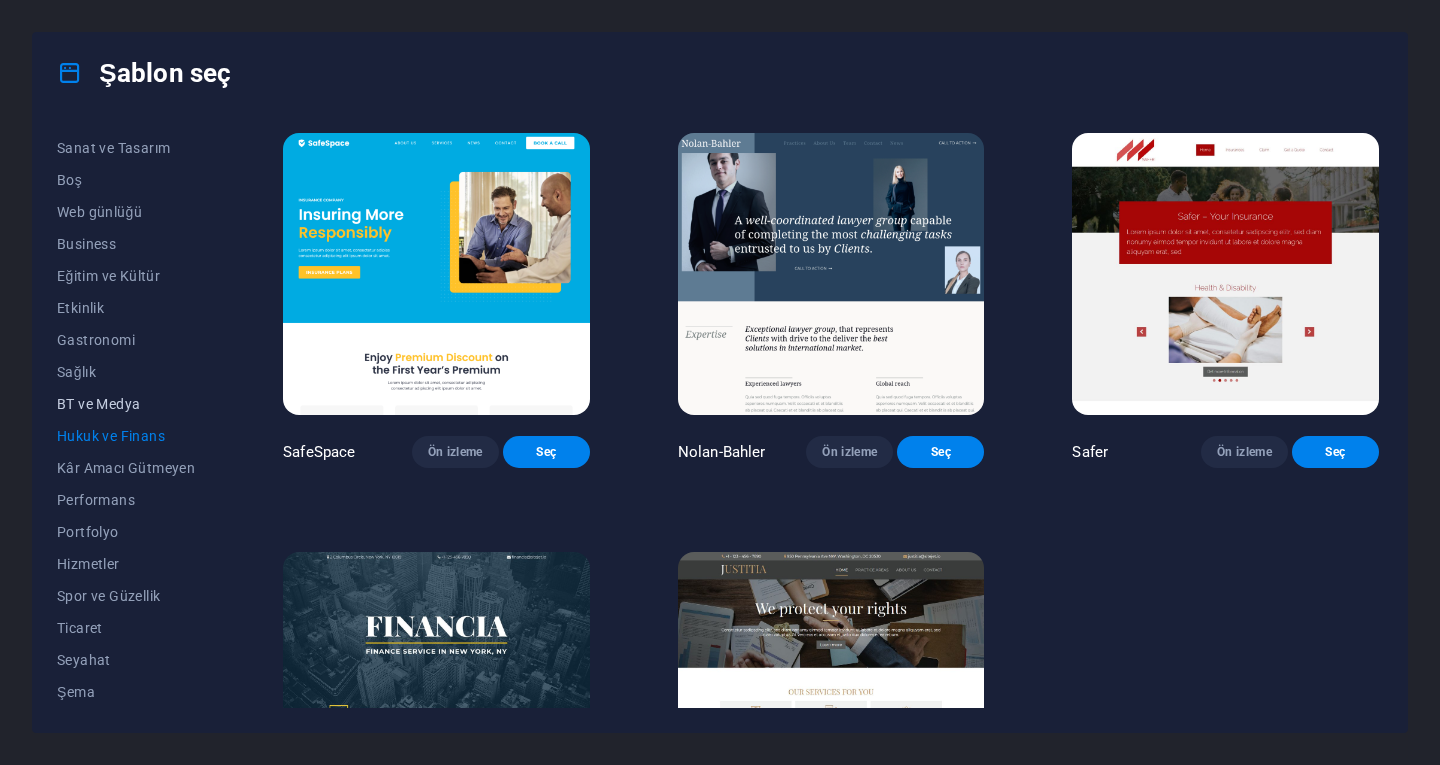click on "BT ve Medya" at bounding box center [126, 404] 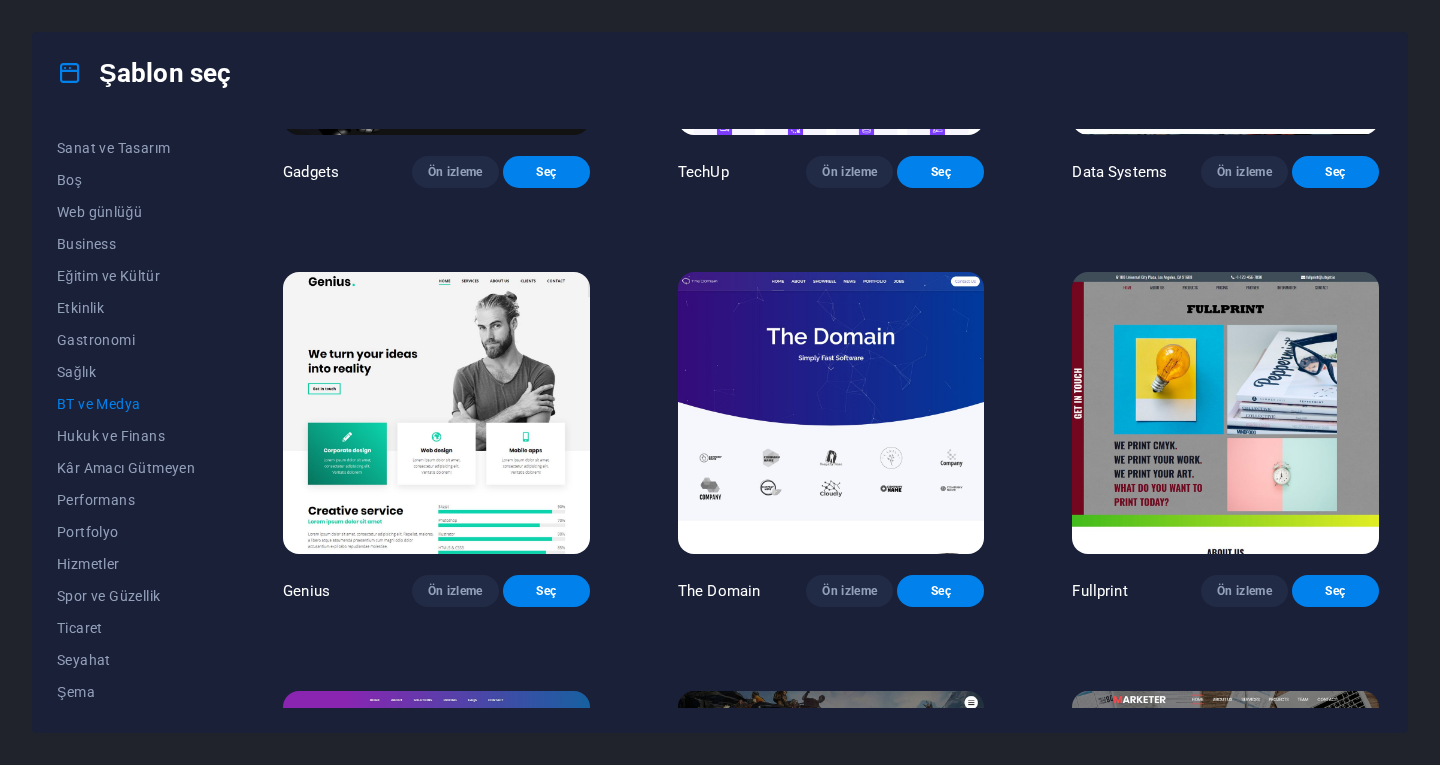 scroll, scrollTop: 1007, scrollLeft: 0, axis: vertical 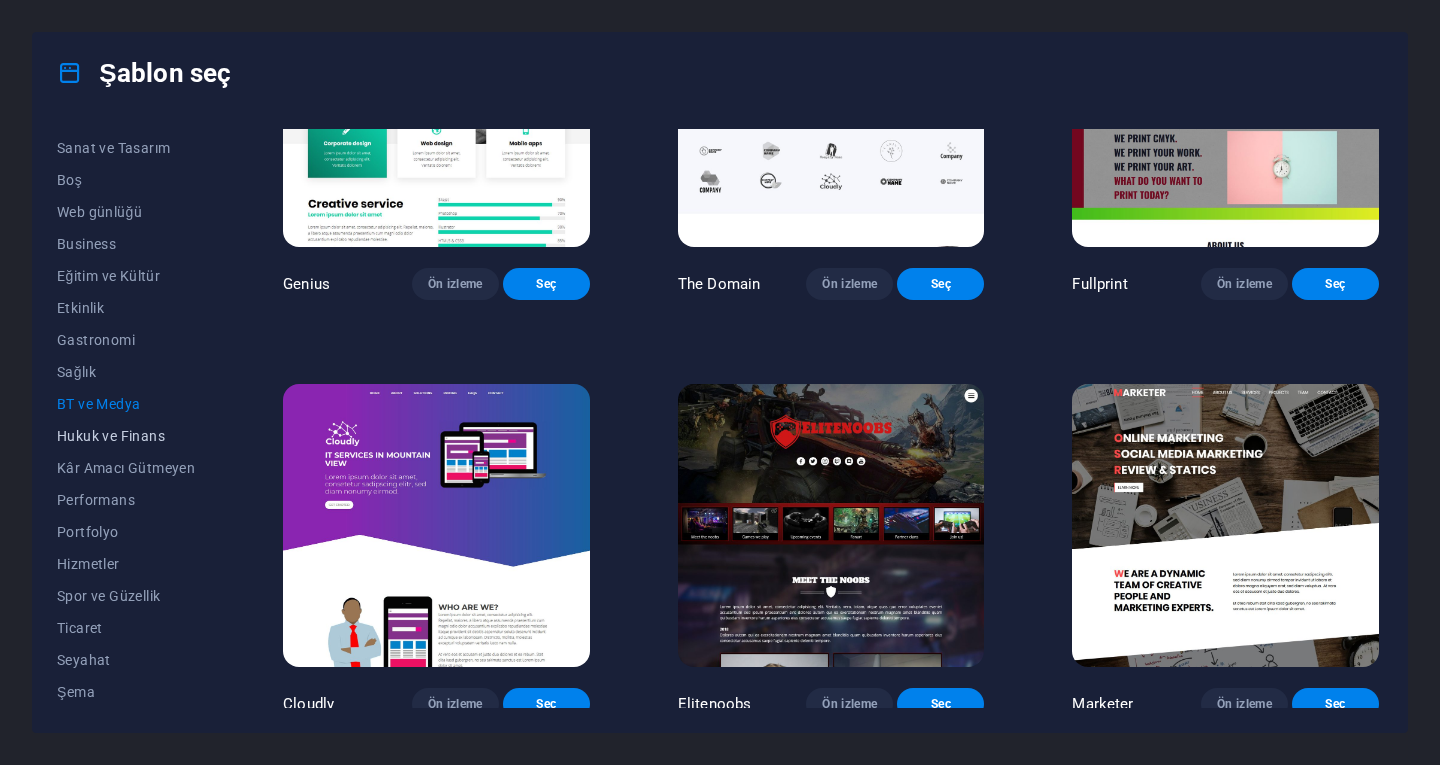 click on "Hukuk ve Finans" at bounding box center (126, 436) 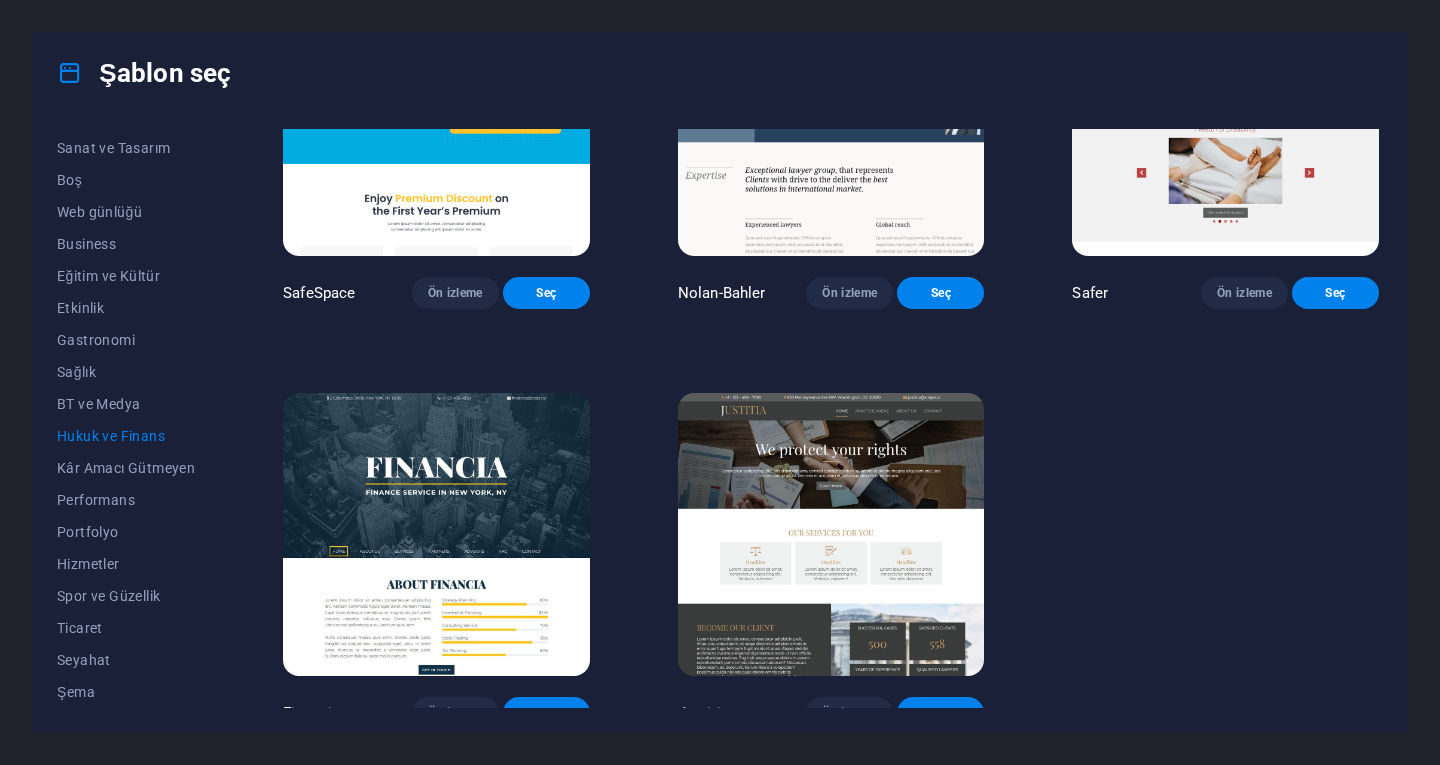 scroll, scrollTop: 174, scrollLeft: 0, axis: vertical 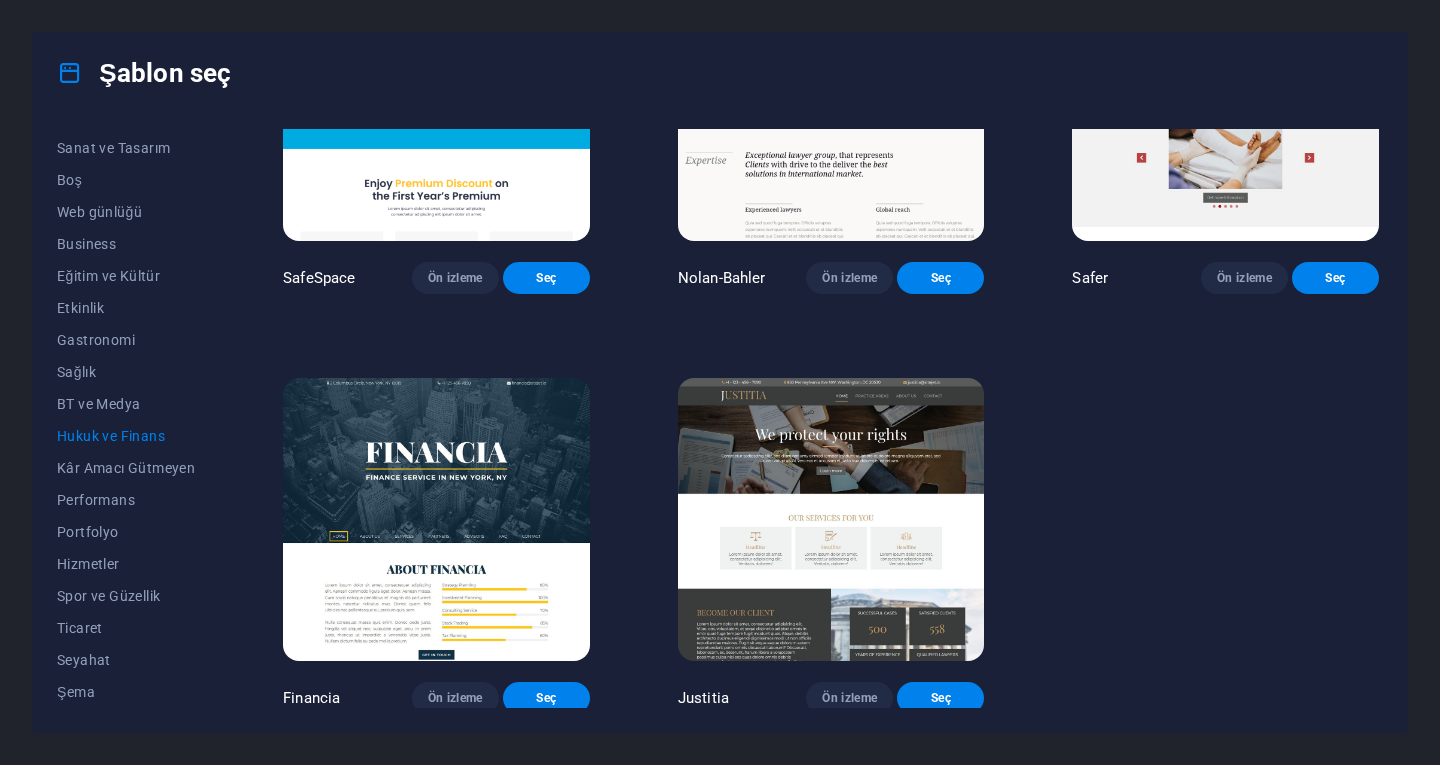 click at bounding box center (831, 519) 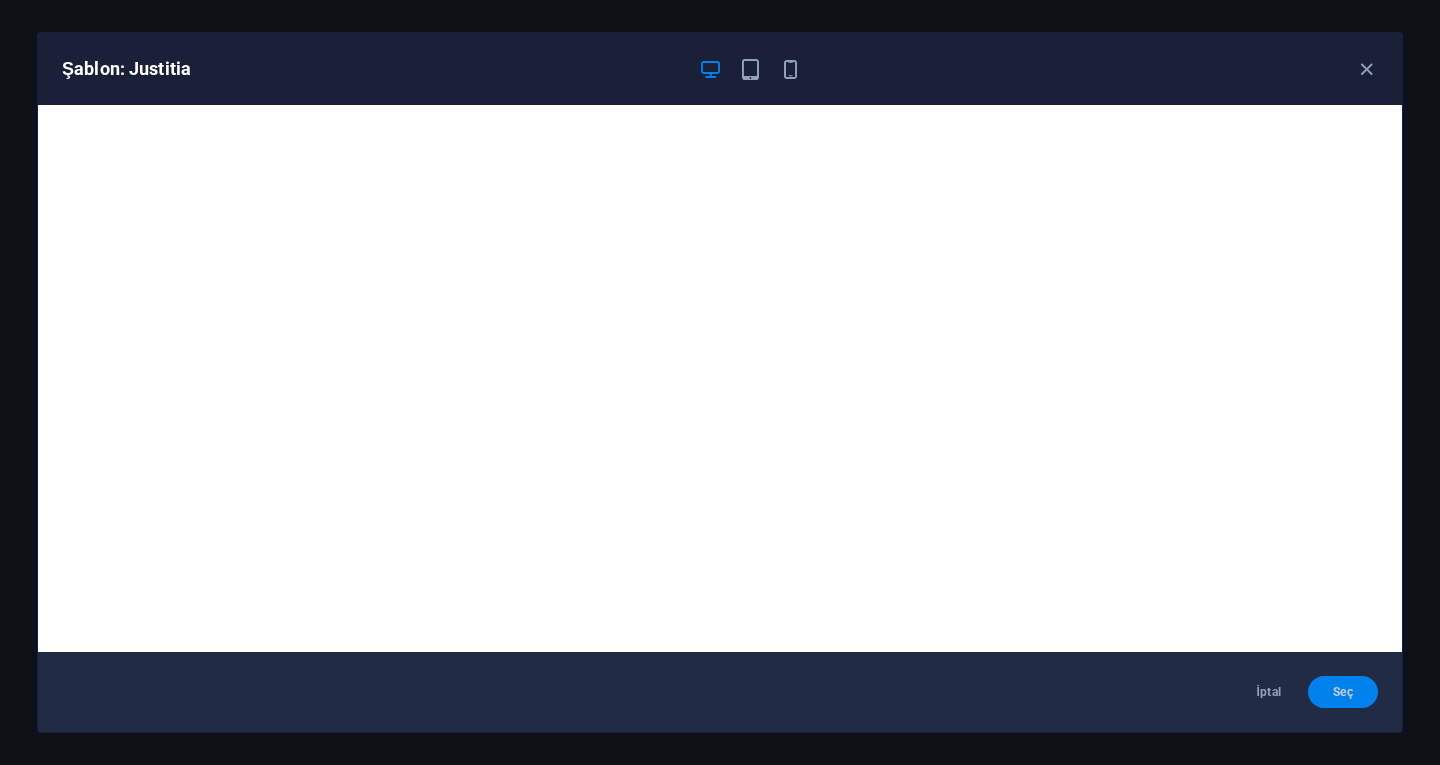click on "Seç" at bounding box center (1343, 692) 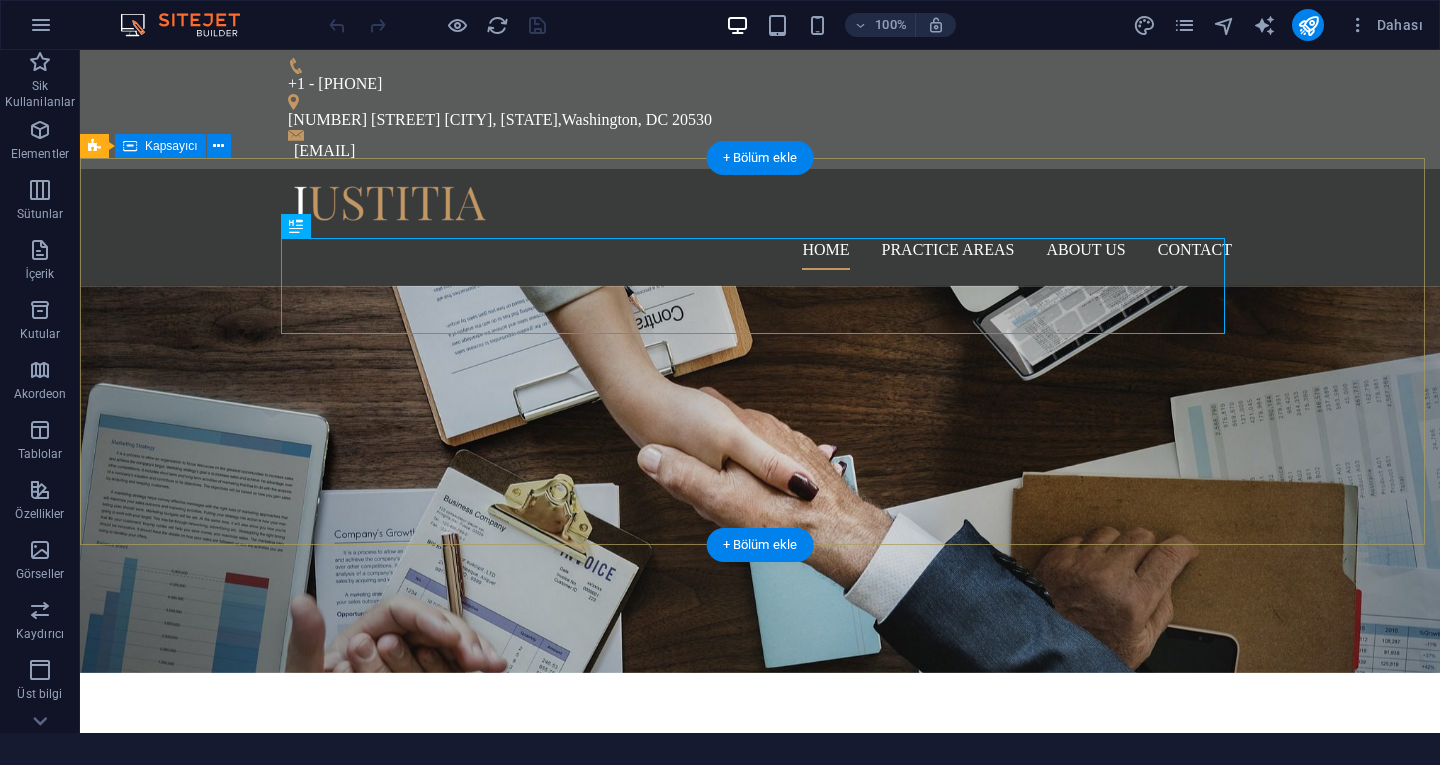 scroll, scrollTop: 0, scrollLeft: 0, axis: both 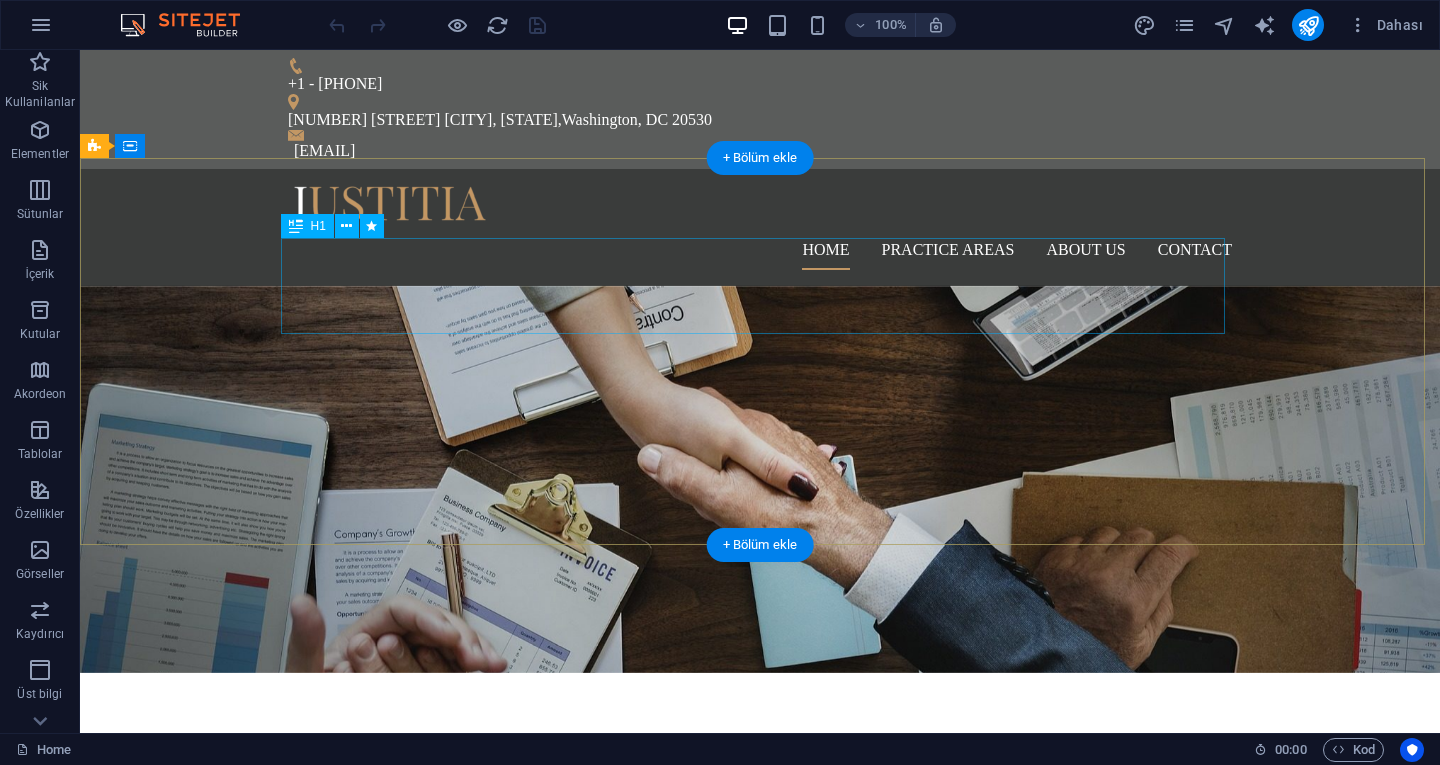 click on "We protect your rights" at bounding box center (760, 801) 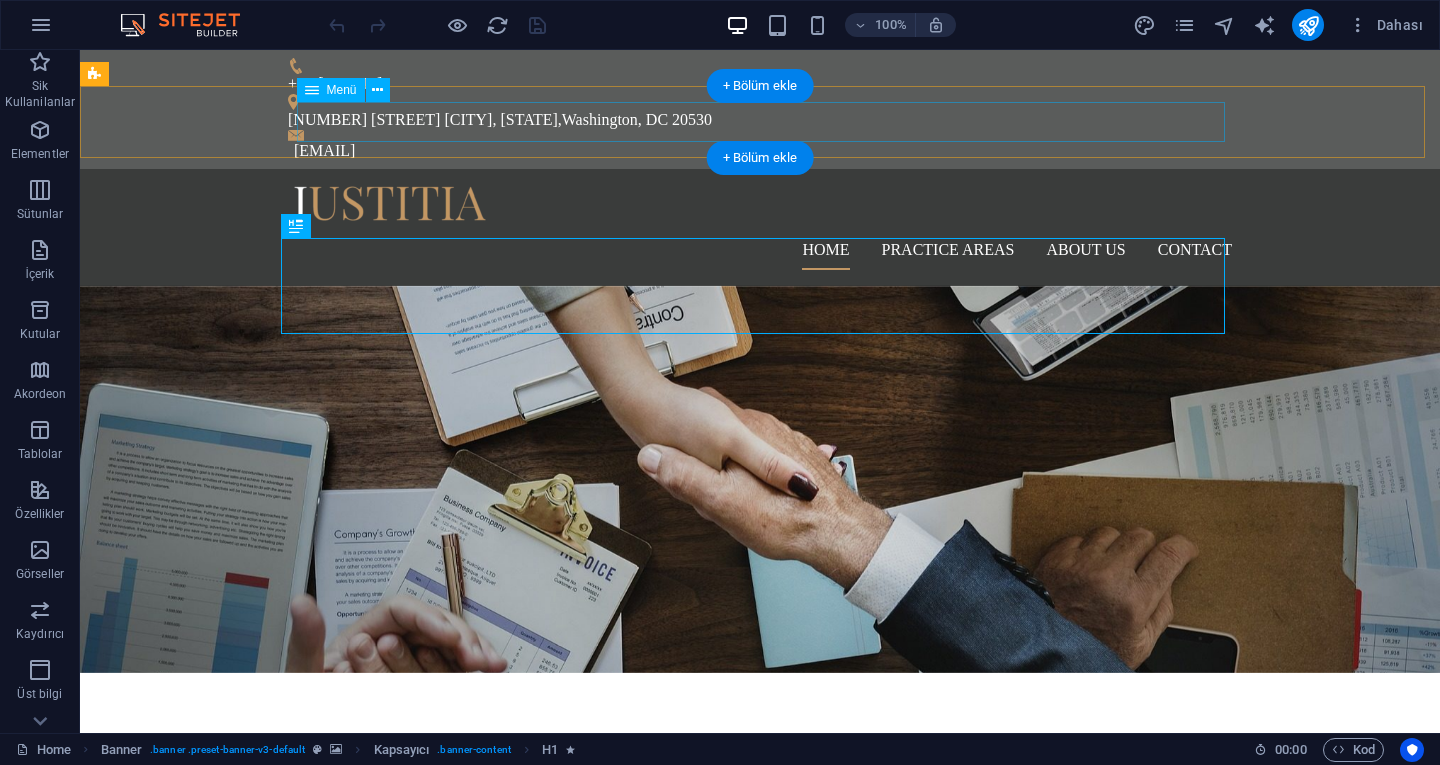 click on "Home Practice Areas About us Contact" at bounding box center (760, 250) 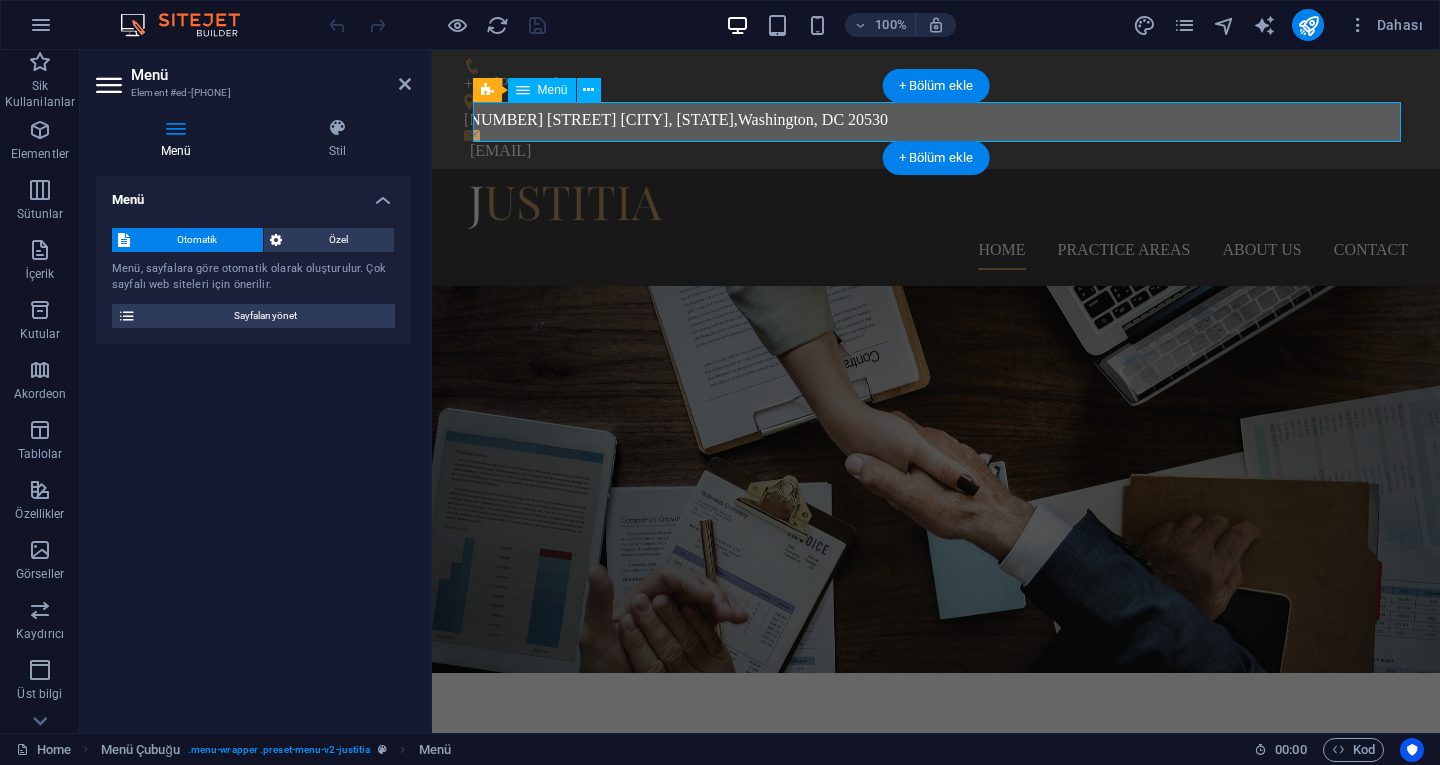 click on "Home Practice Areas About us Contact" at bounding box center (936, 250) 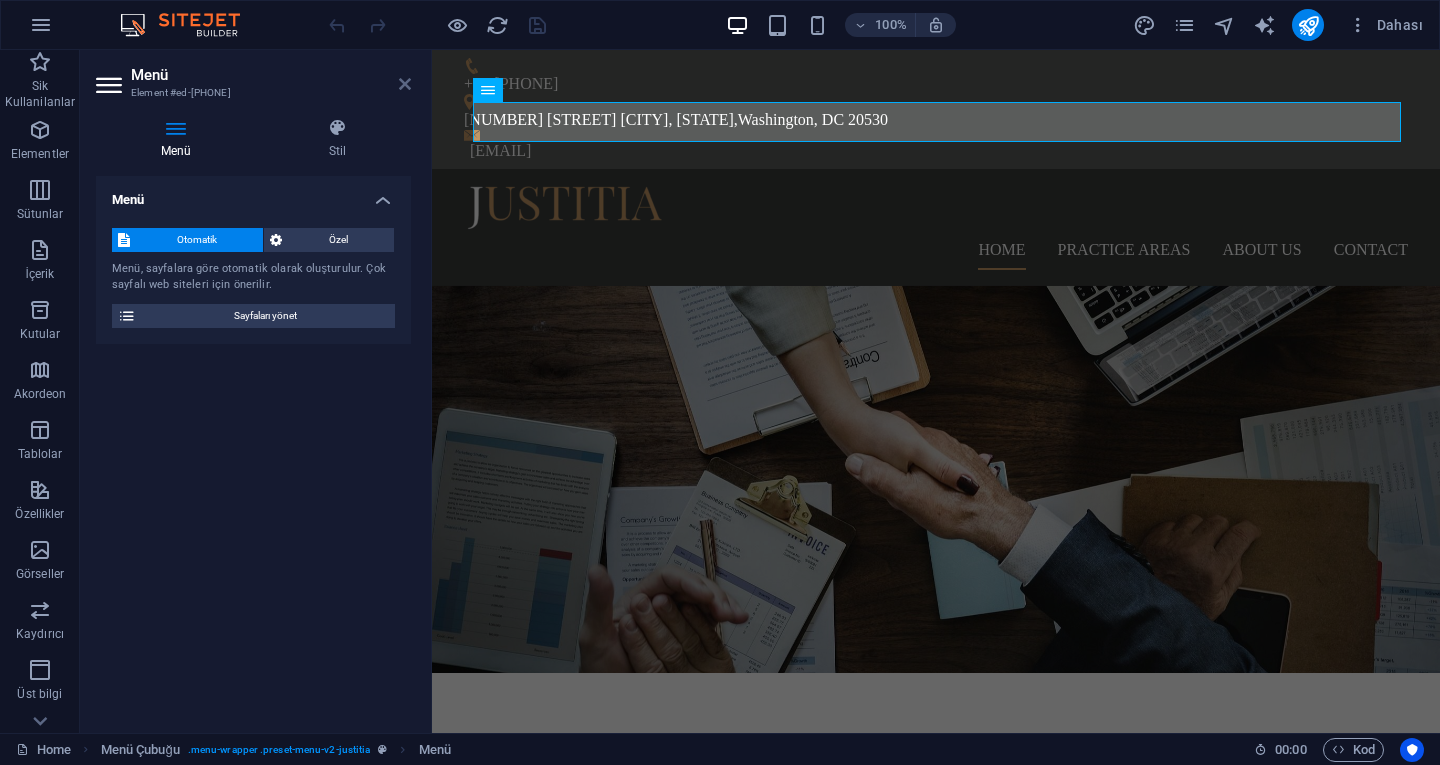 click at bounding box center (405, 84) 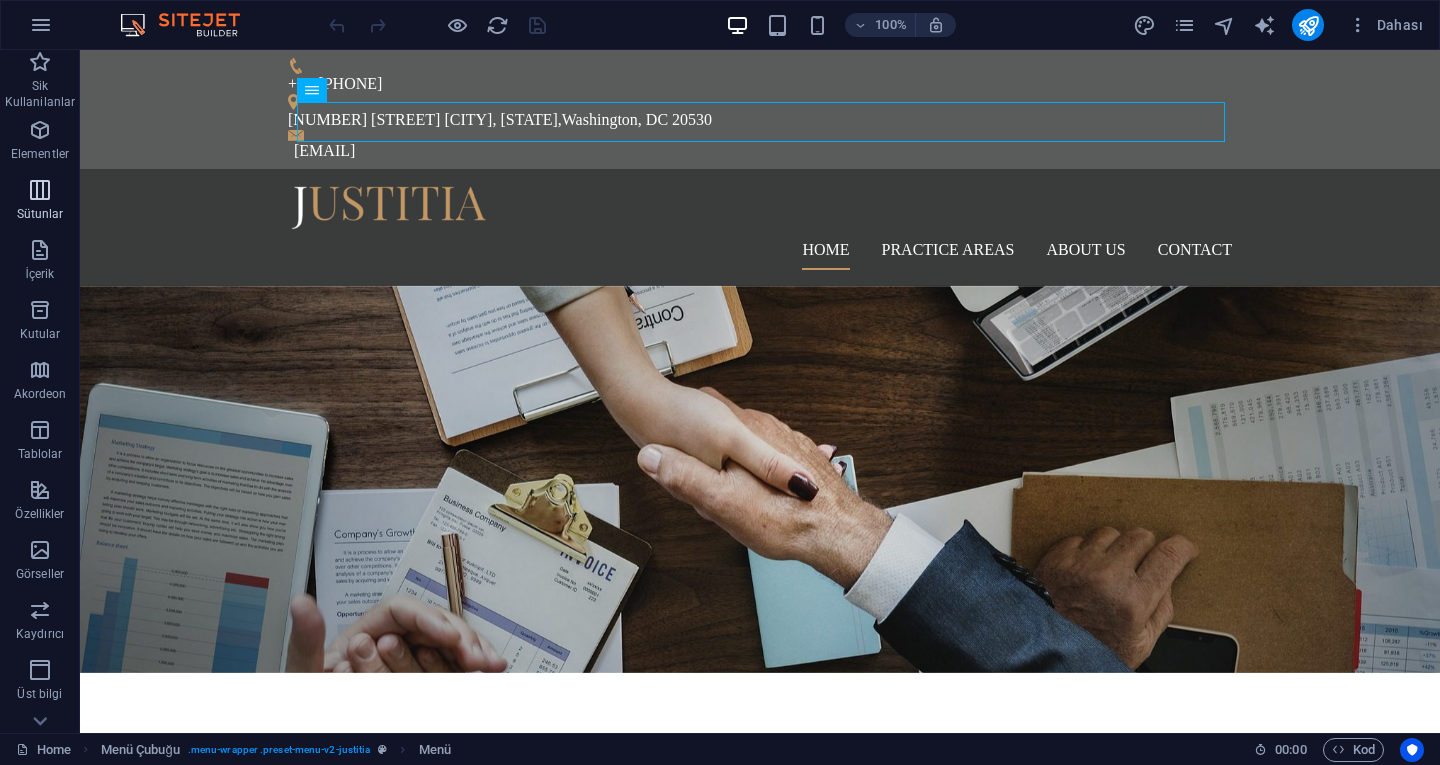 click on "Sütunlar" at bounding box center (40, 214) 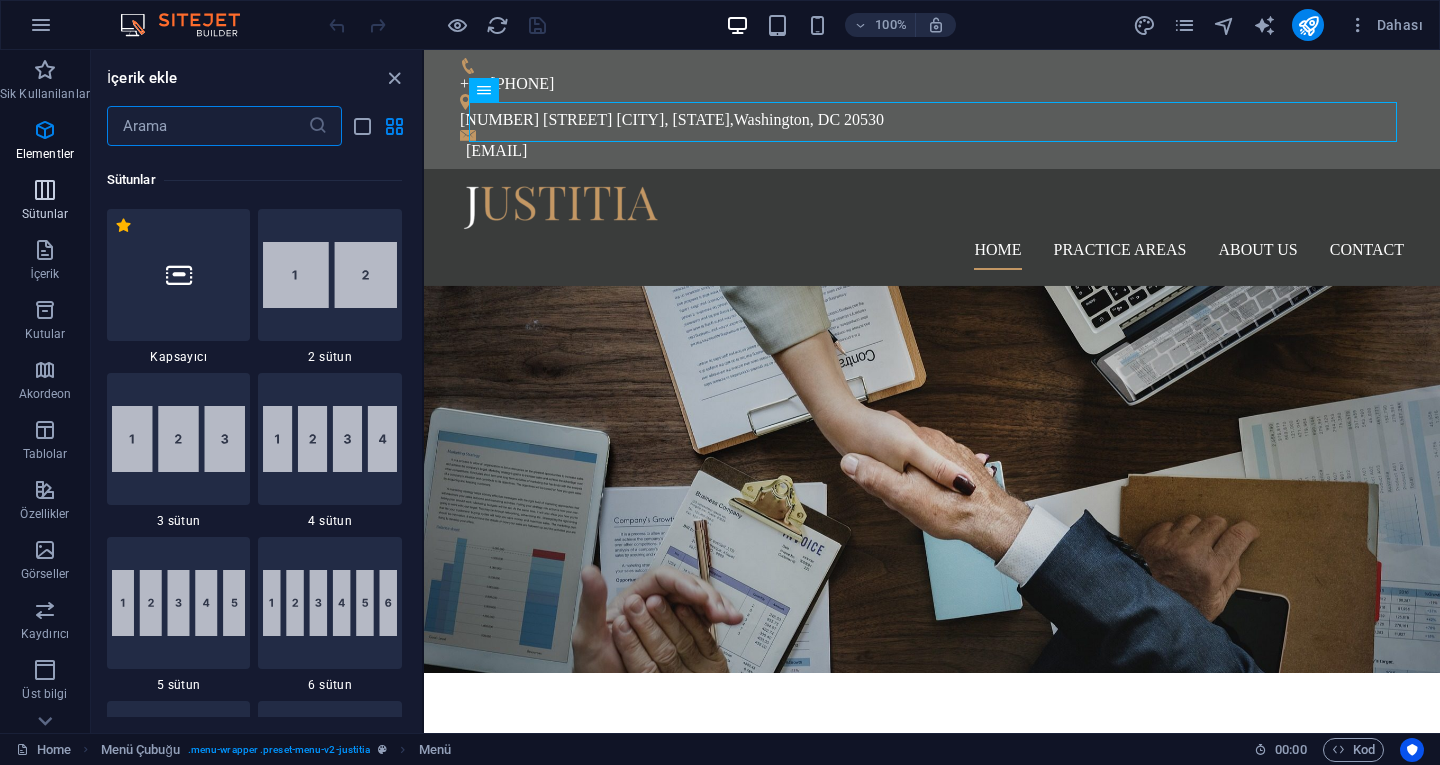 scroll, scrollTop: 990, scrollLeft: 0, axis: vertical 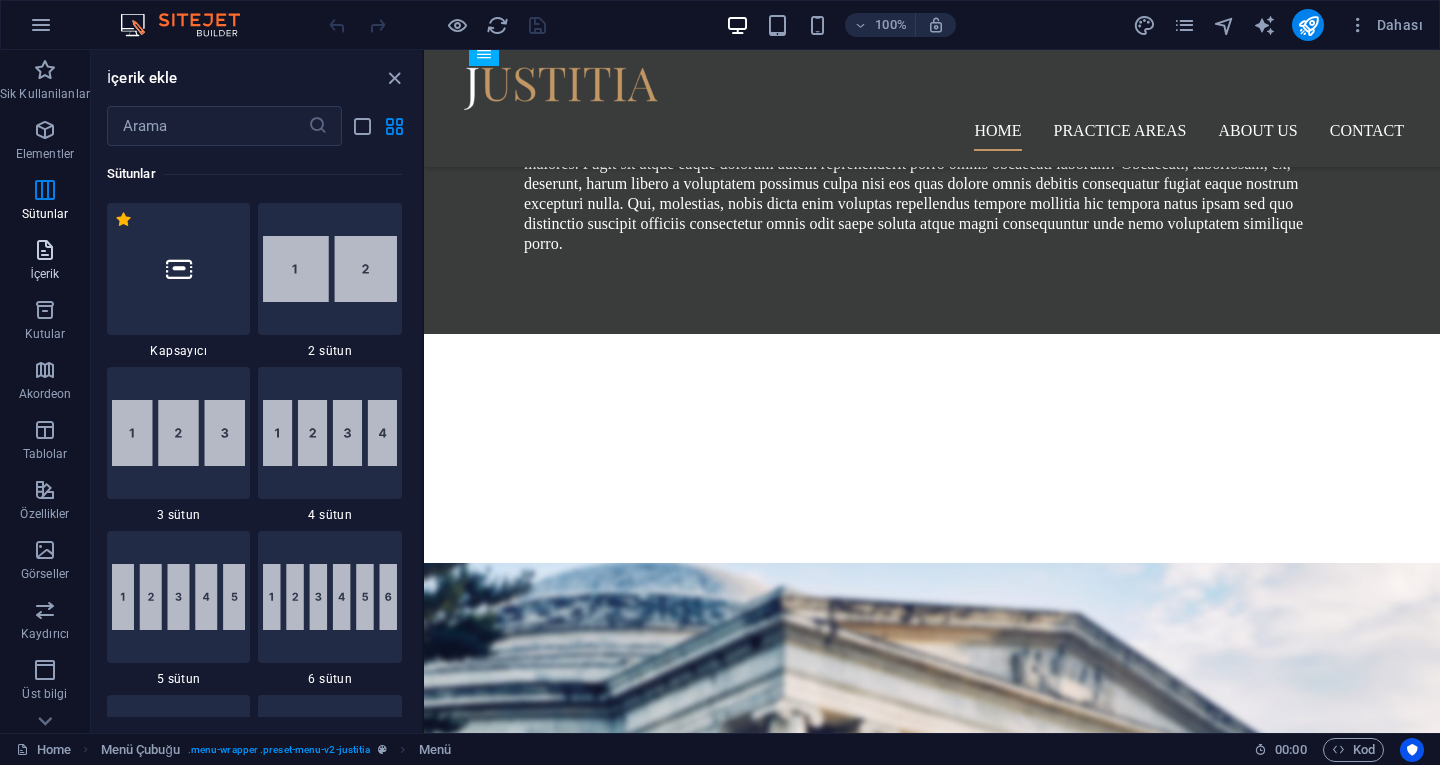 click on "İçerik" at bounding box center [44, 274] 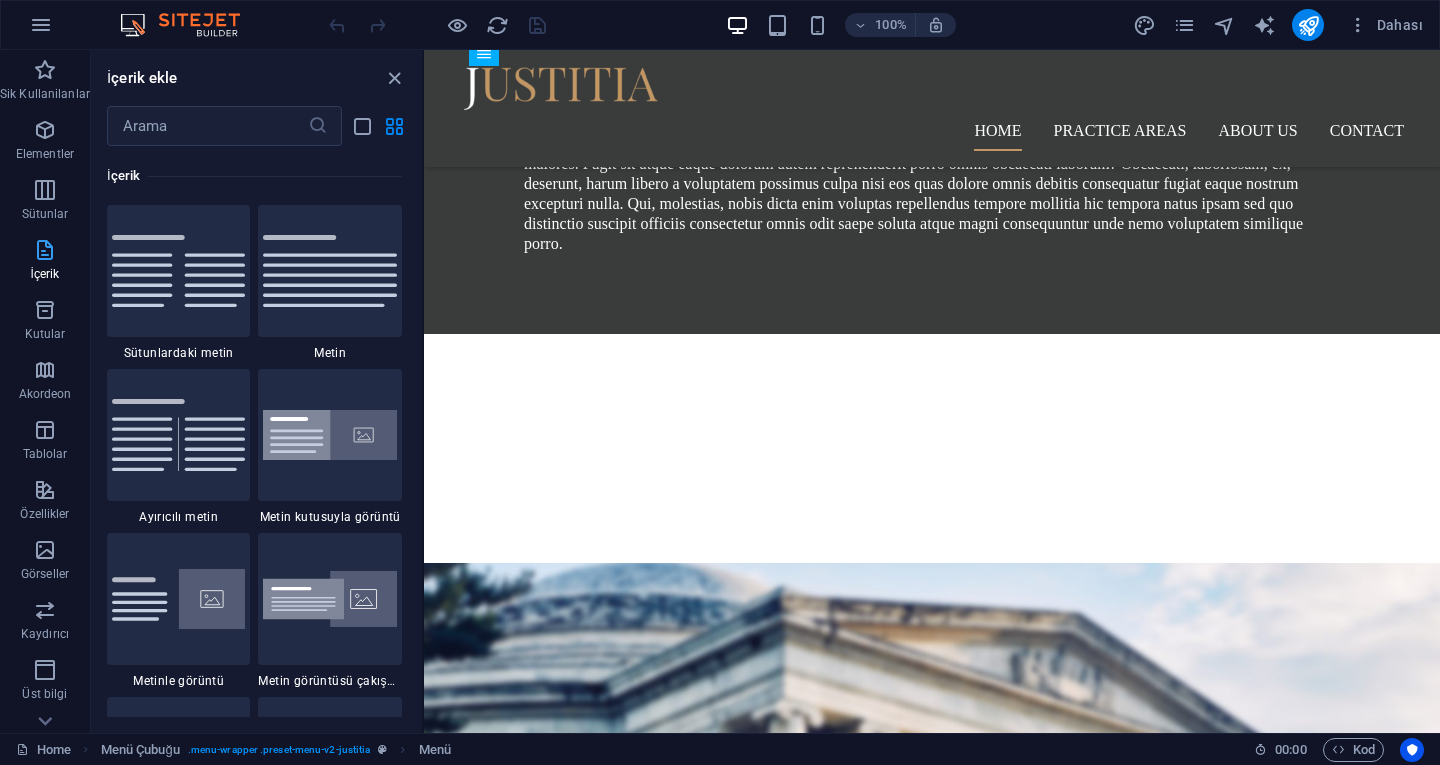 scroll, scrollTop: 3499, scrollLeft: 0, axis: vertical 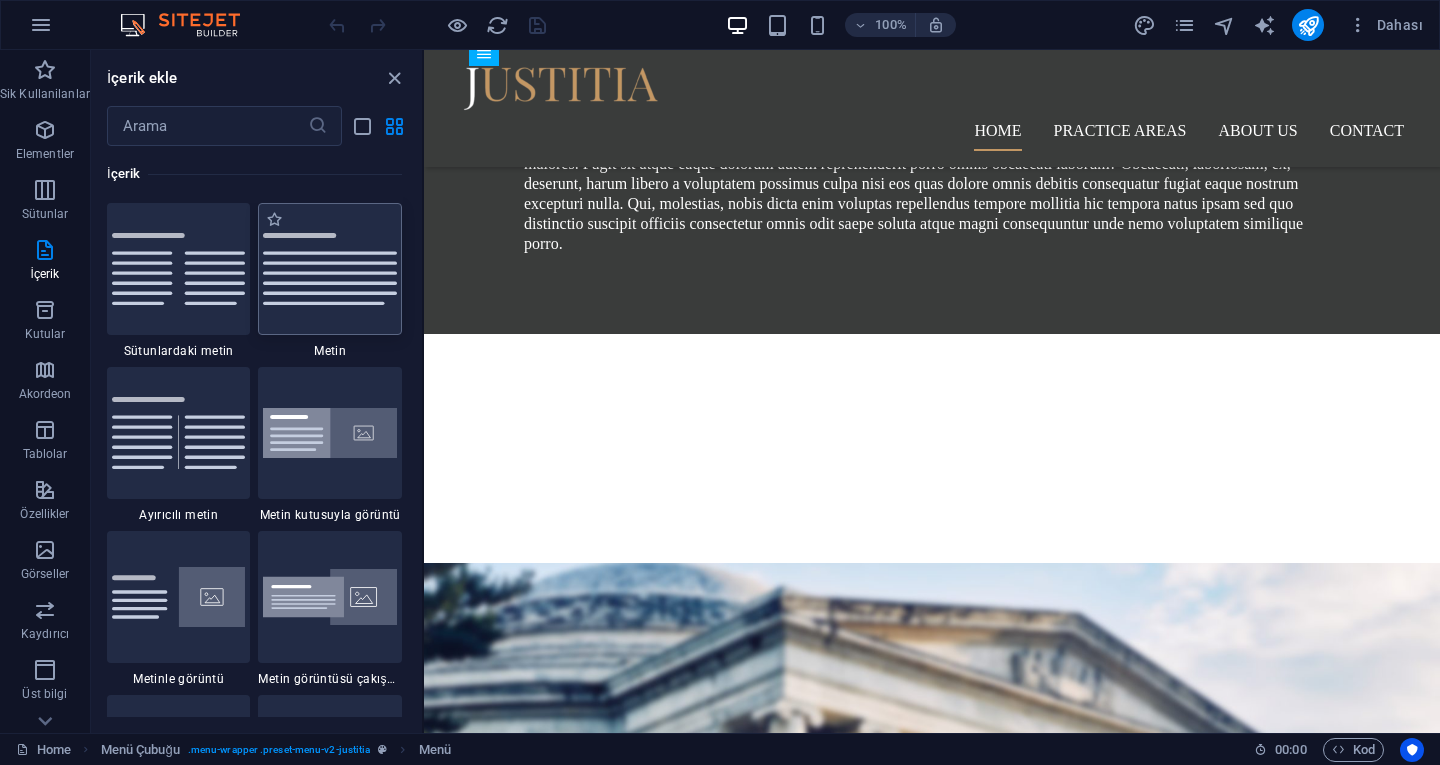 click at bounding box center (330, 268) 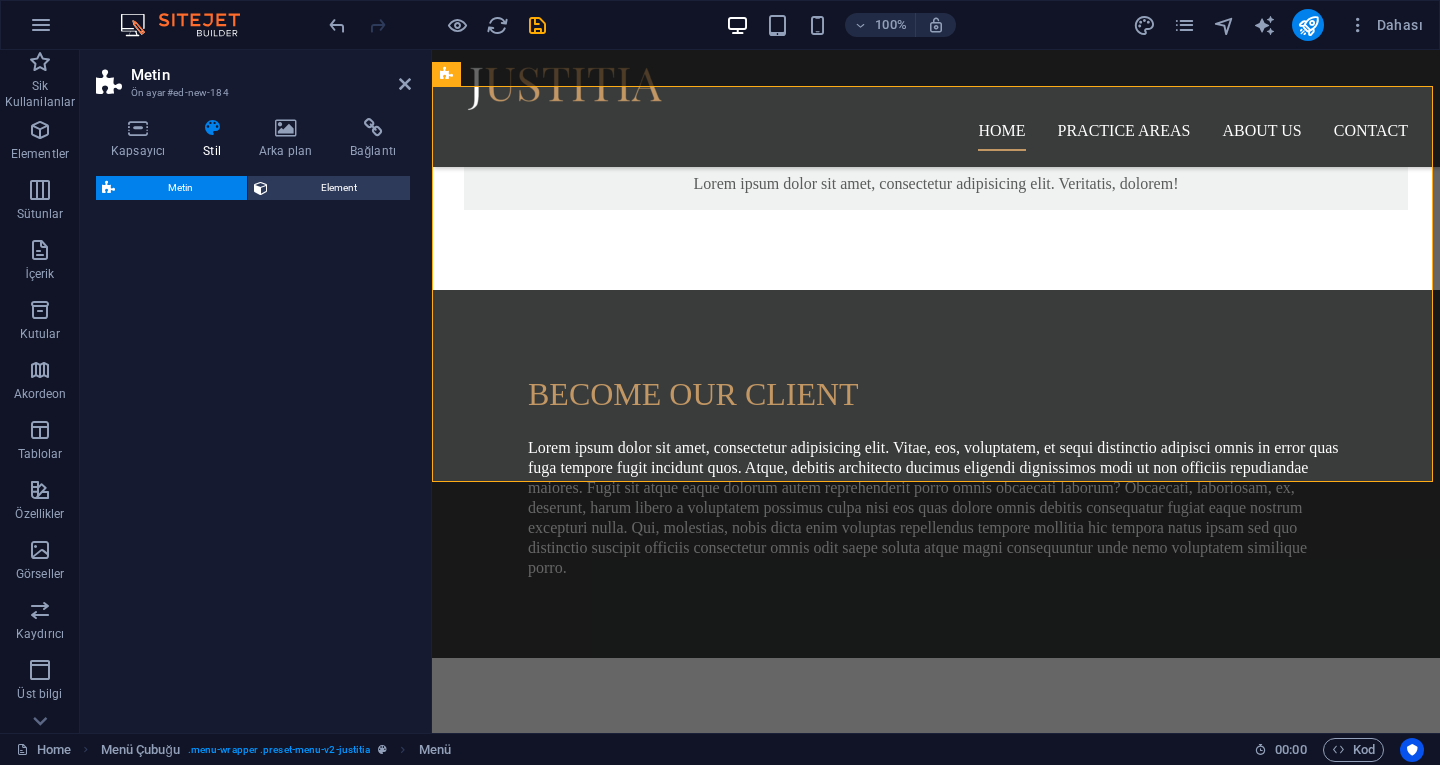 scroll, scrollTop: 0, scrollLeft: 0, axis: both 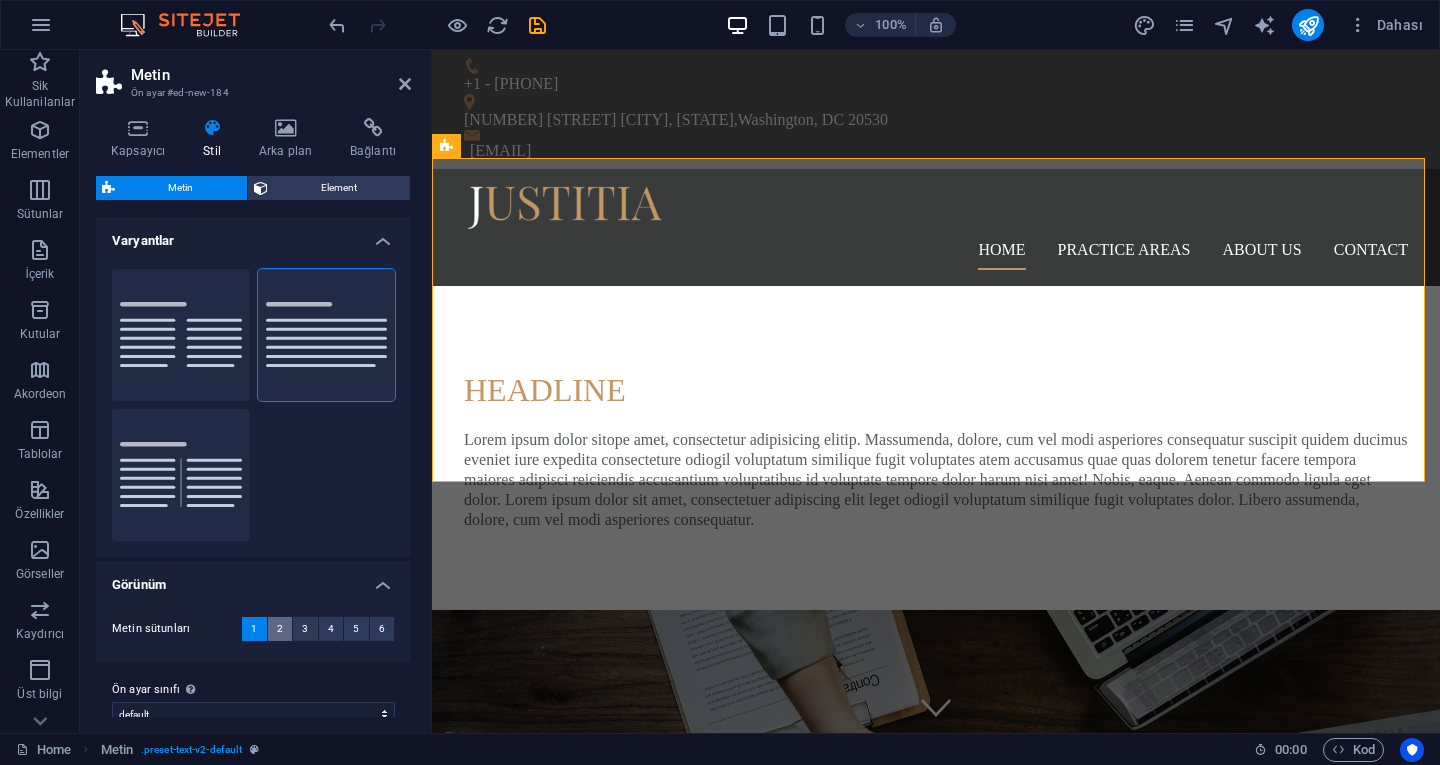click on "2" at bounding box center [280, 629] 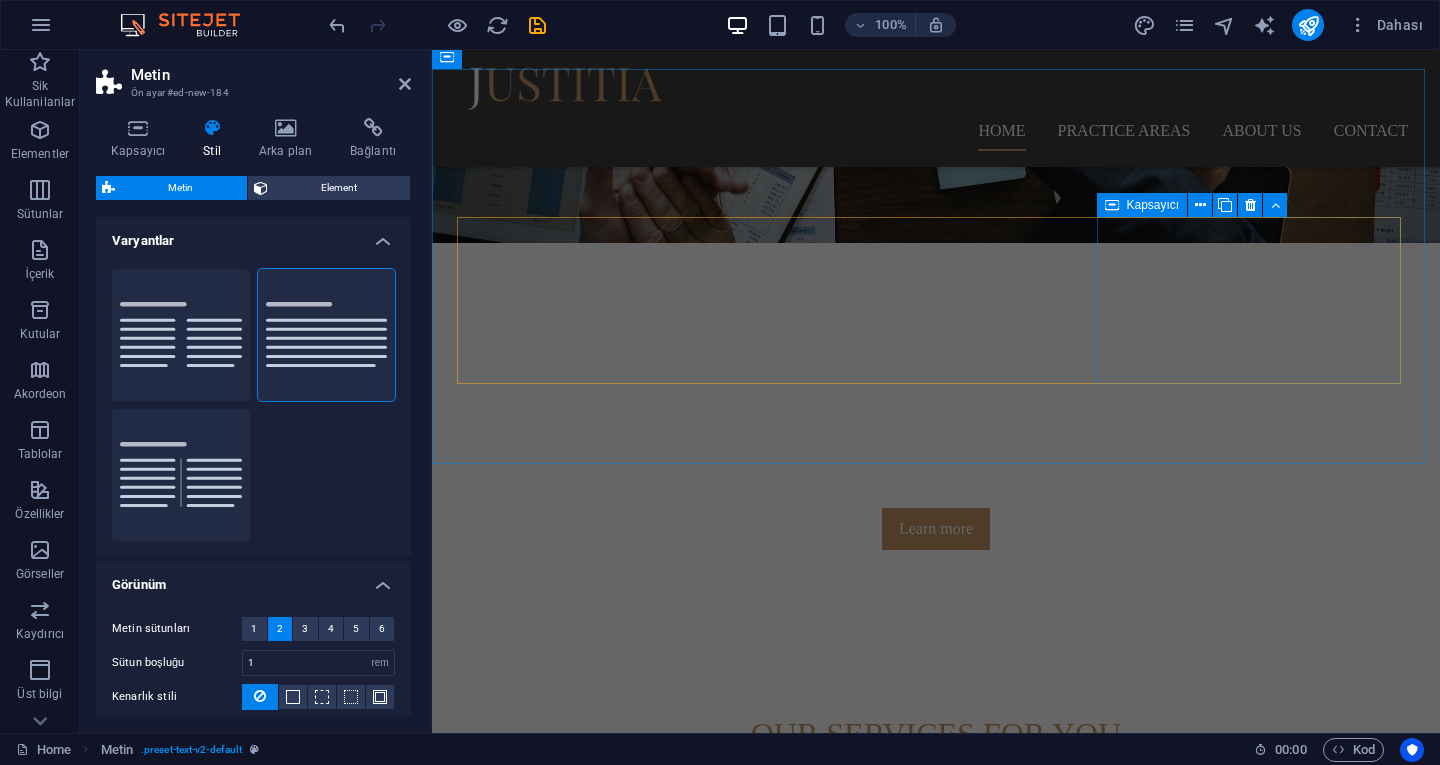 scroll, scrollTop: 800, scrollLeft: 0, axis: vertical 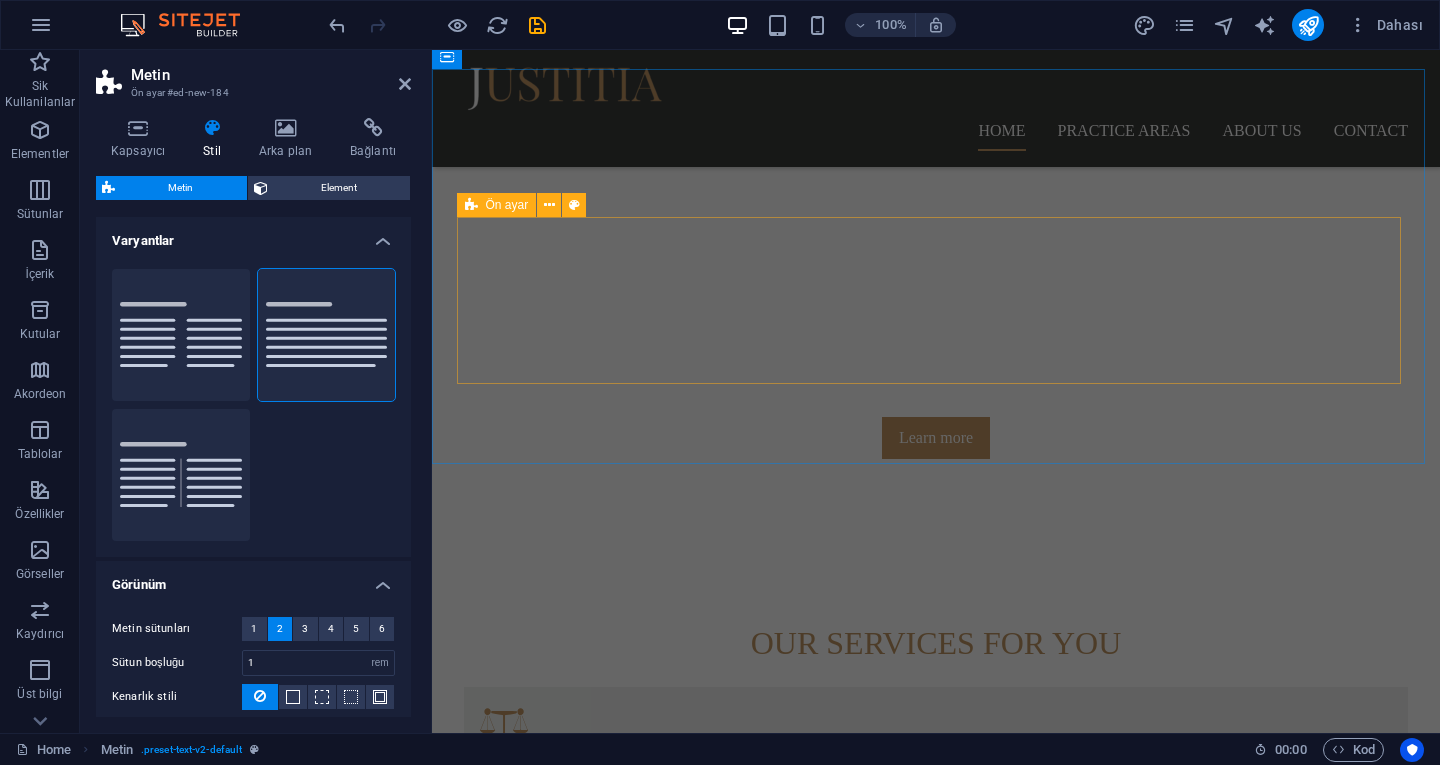 click on "Headline Lorem ipsum dolor sit amet, consectetur adipisicing elit. Veritatis, dolorem! Headline Lorem ipsum dolor sit amet, consectetur adipisicing elit. Veritatis, dolorem! Headline Lorem ipsum dolor sit amet, consectetur adipisicing elit. Veritatis, dolorem!" at bounding box center (936, 916) 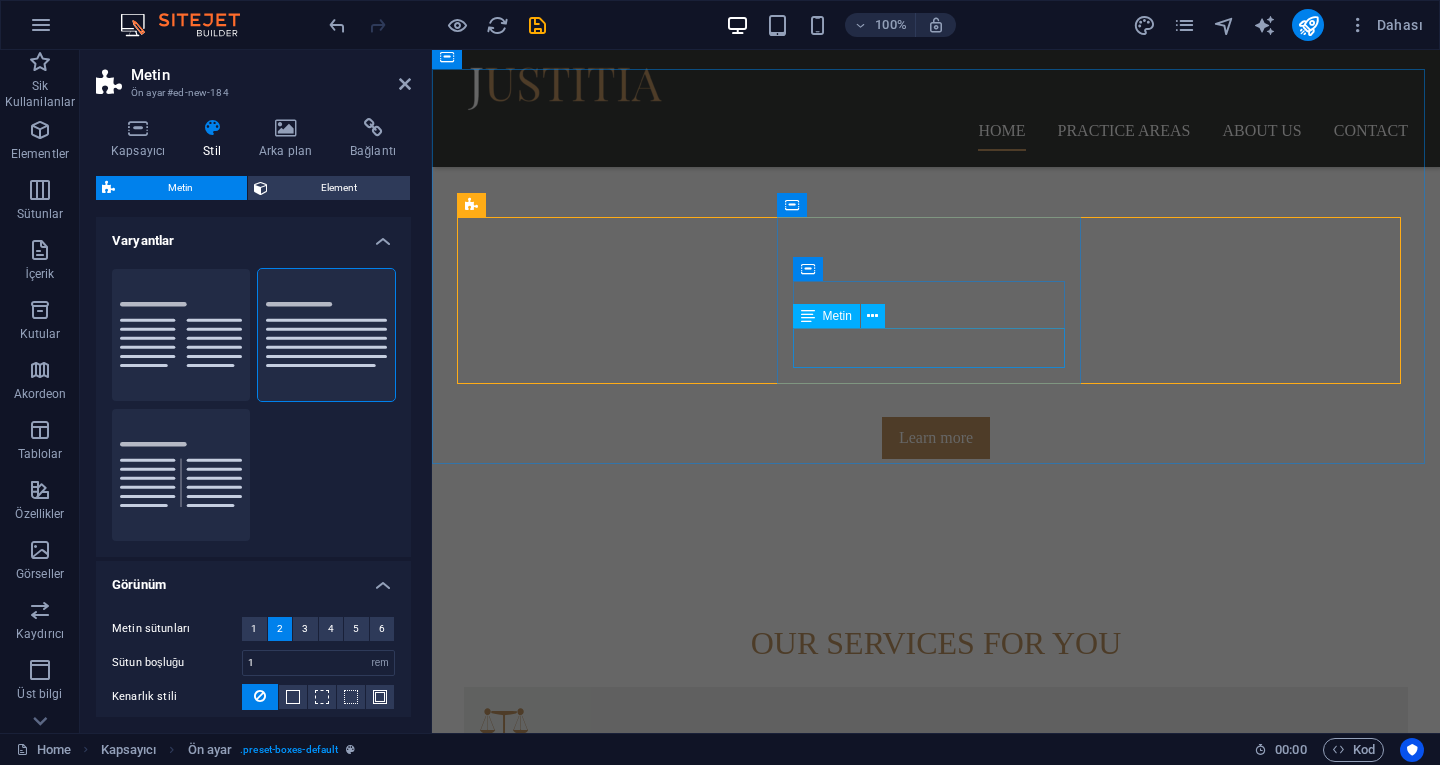 click on "Lorem ipsum dolor sit amet, consectetur adipisicing elit. Veritatis, dolorem!" at bounding box center (936, 1118) 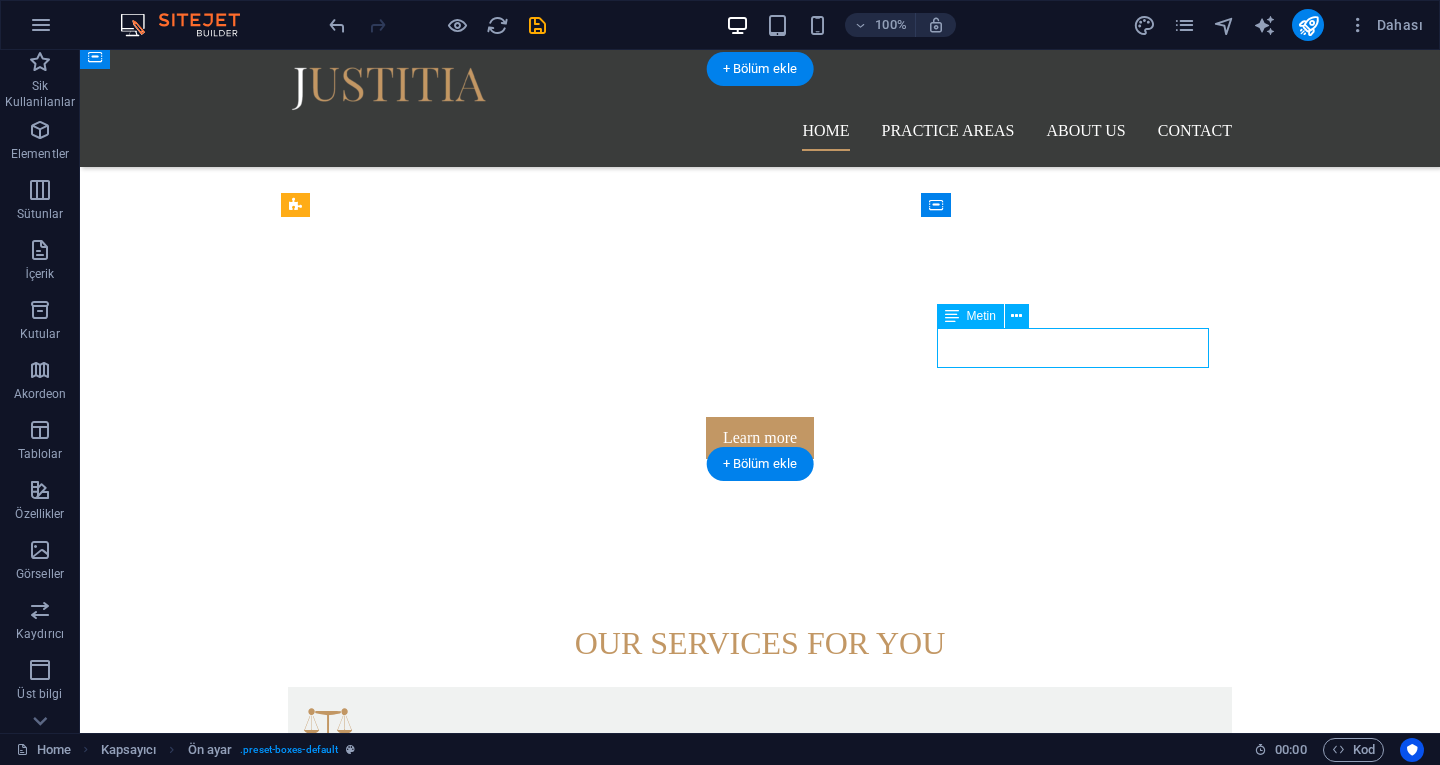 click on "Lorem ipsum dolor sit amet, consectetur adipisicing elit. Veritatis, dolorem!" at bounding box center (760, 1118) 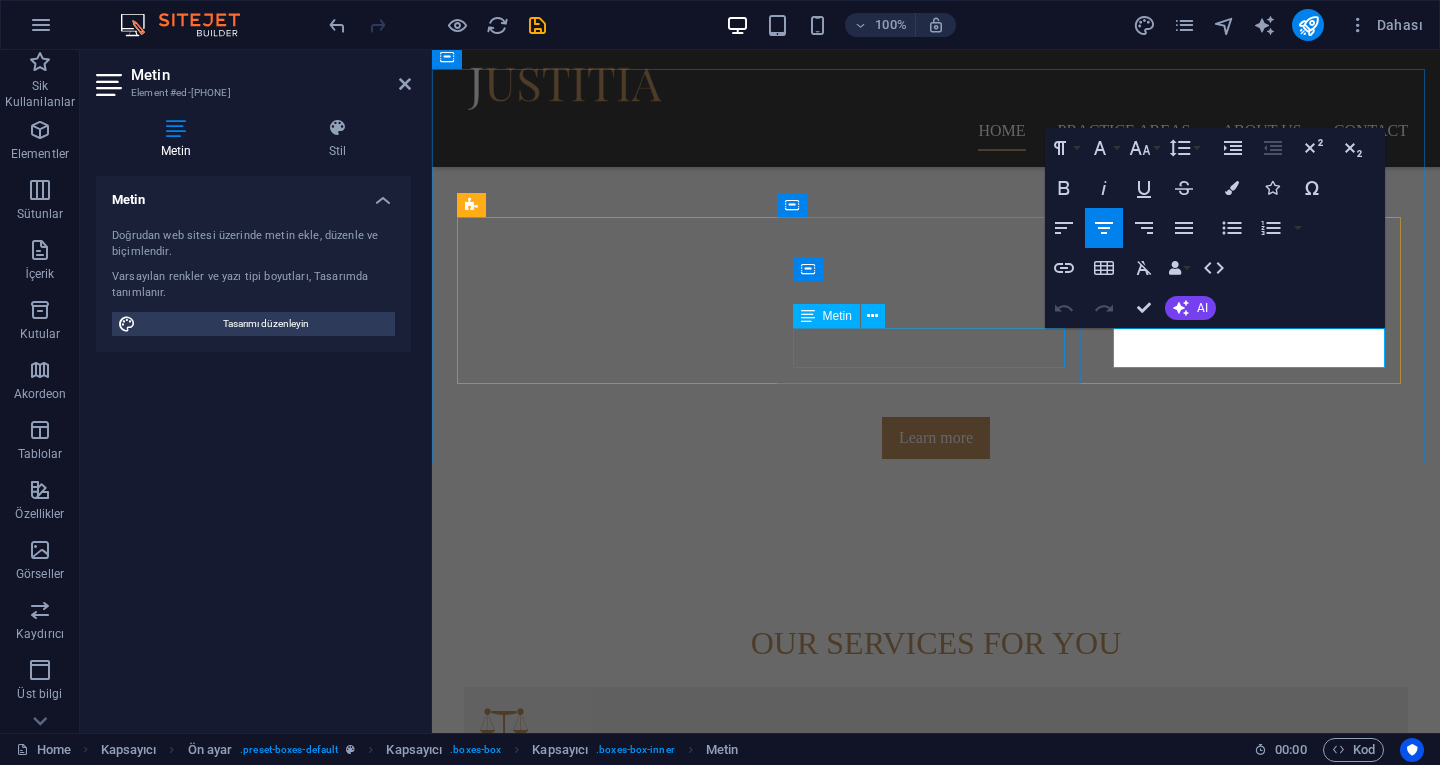 click on "Lorem ipsum dolor sit amet, consectetur adipisicing elit. Veritatis, dolorem!" at bounding box center (936, 963) 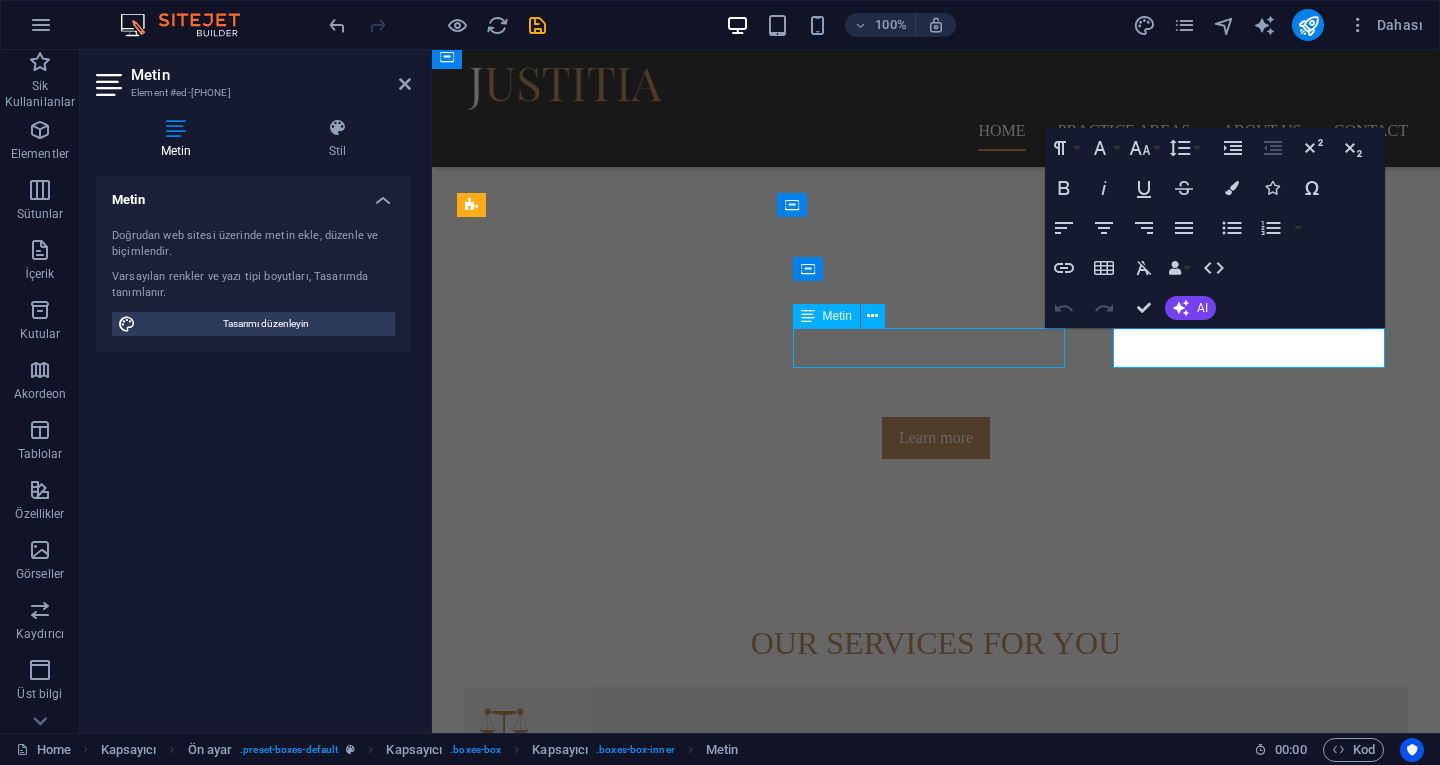 click on "Lorem ipsum dolor sit amet, consectetur adipisicing elit. Veritatis, dolorem!" at bounding box center [936, 963] 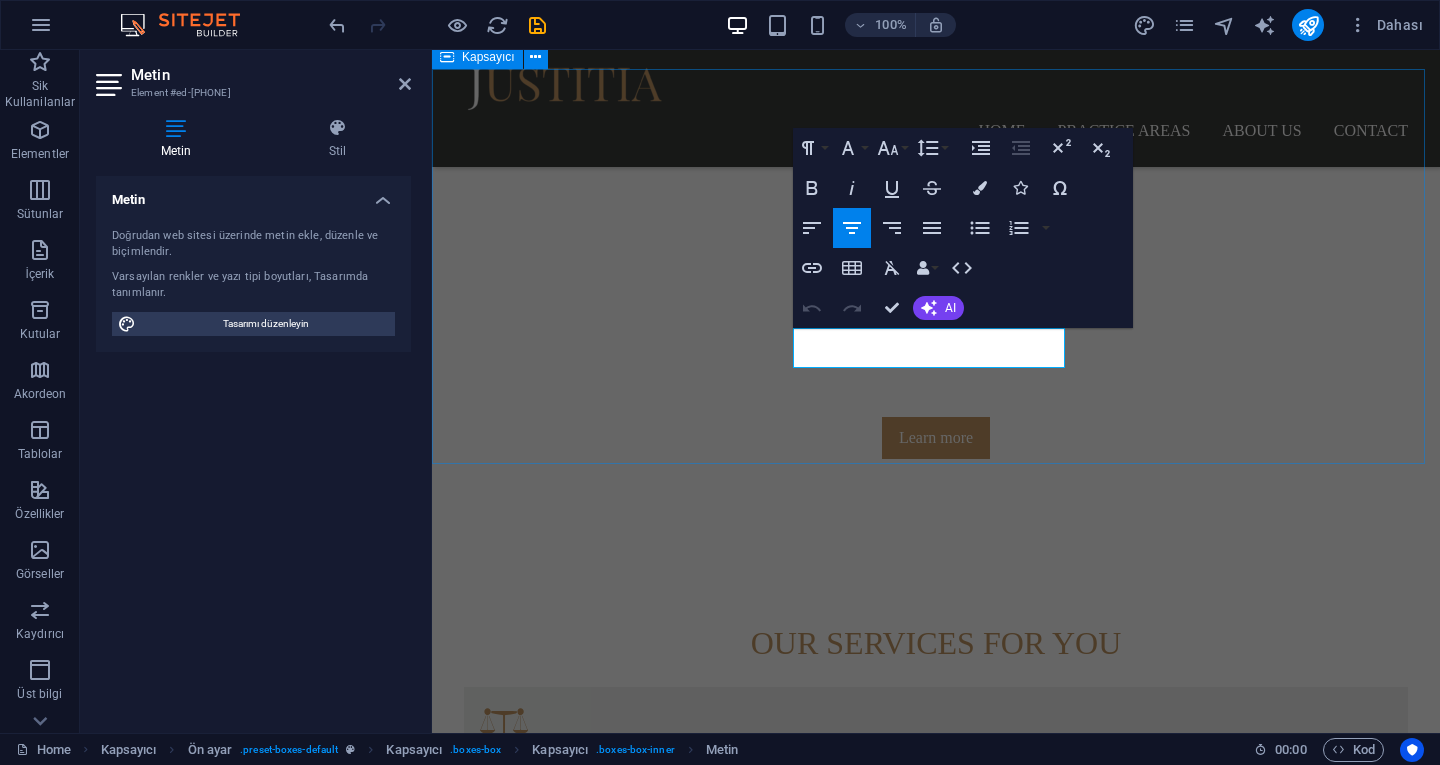 click on "Our services for you Headline Lorem ipsum dolor sit amet, consectetur adipisicing elit. Veritatis, dolorem! Headline Lorem ipsum dolor sit amet, consectetur adipisicing elit. Veritatis, dolorem! Headline Lorem ipsum dolor sit amet, consectetur adipisicing elit. Veritatis, dolorem!" at bounding box center (936, 882) 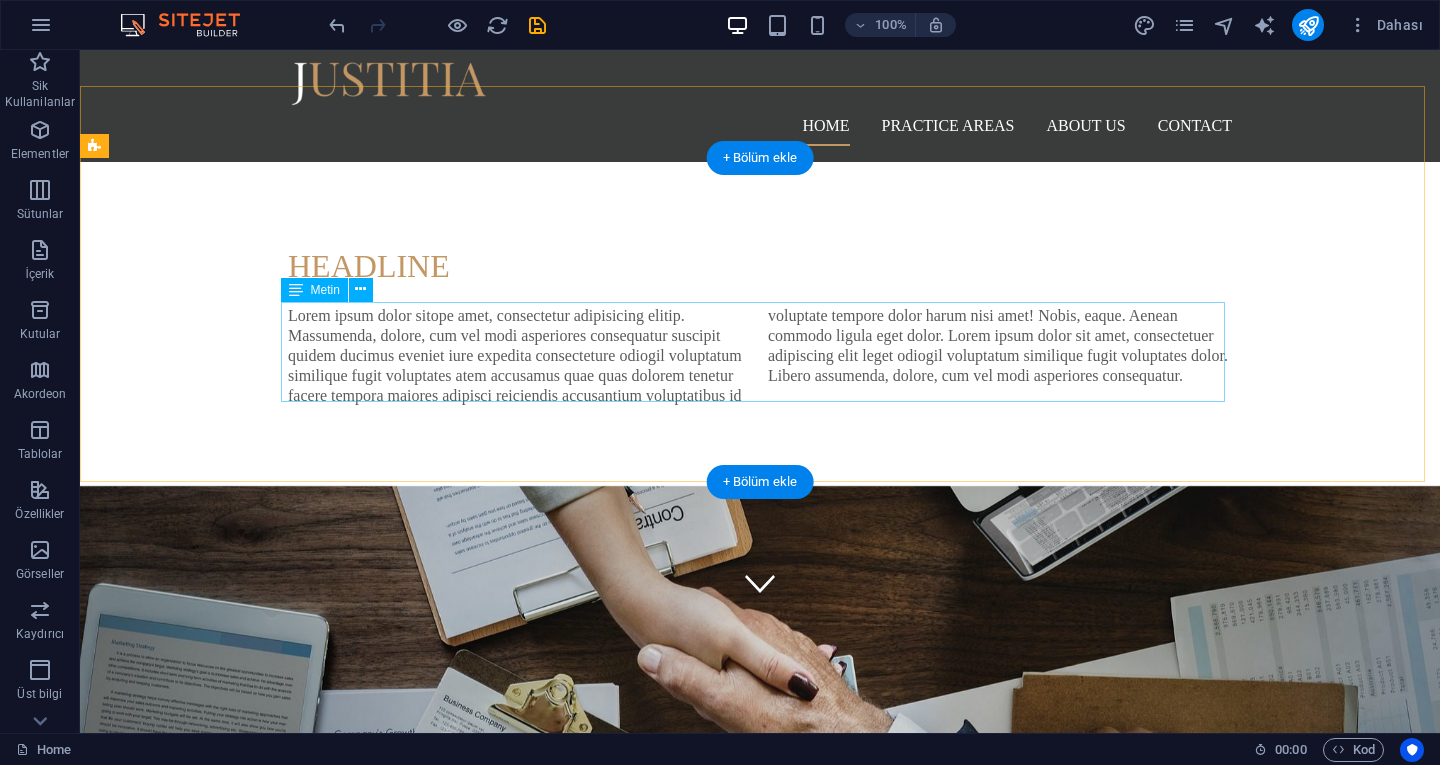 scroll, scrollTop: 0, scrollLeft: 0, axis: both 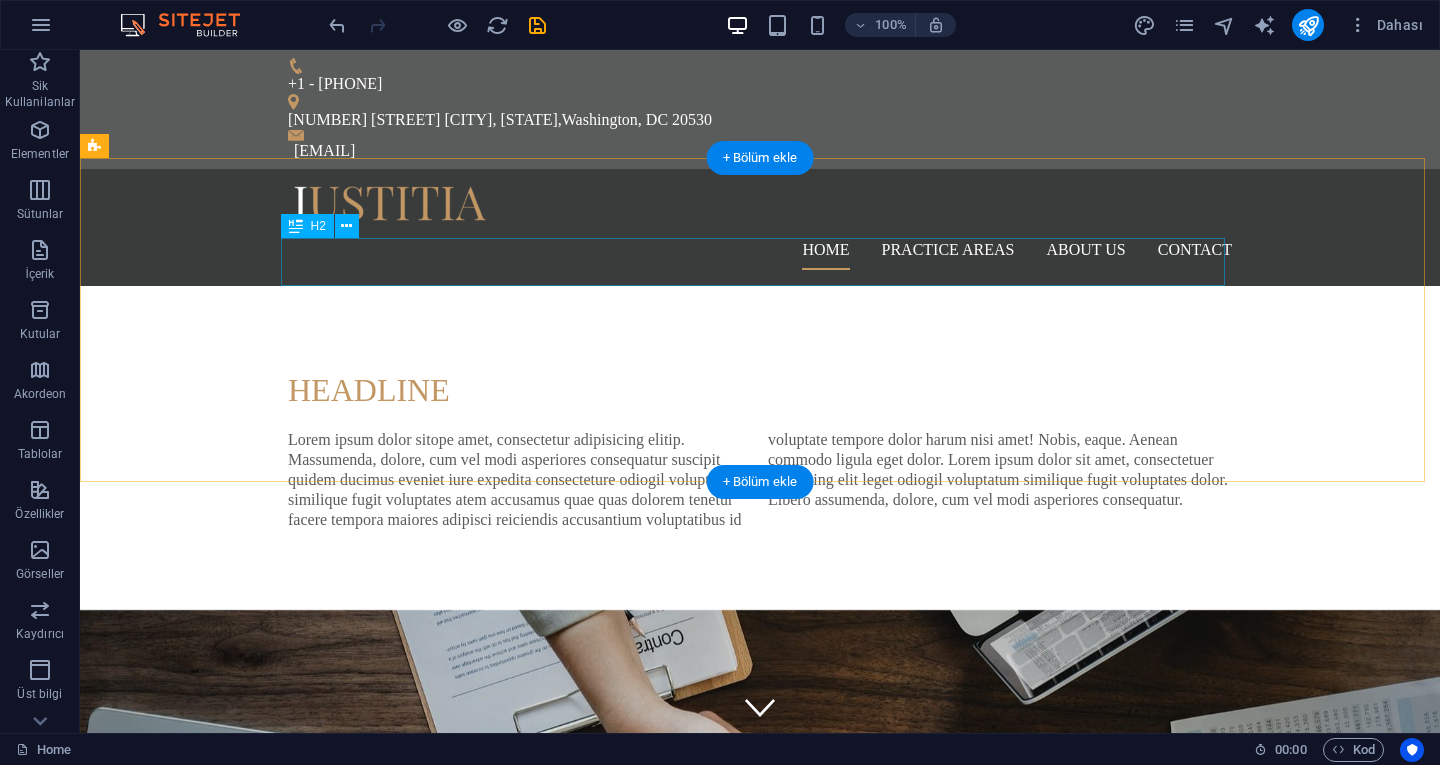 click on "Headline" at bounding box center [760, 390] 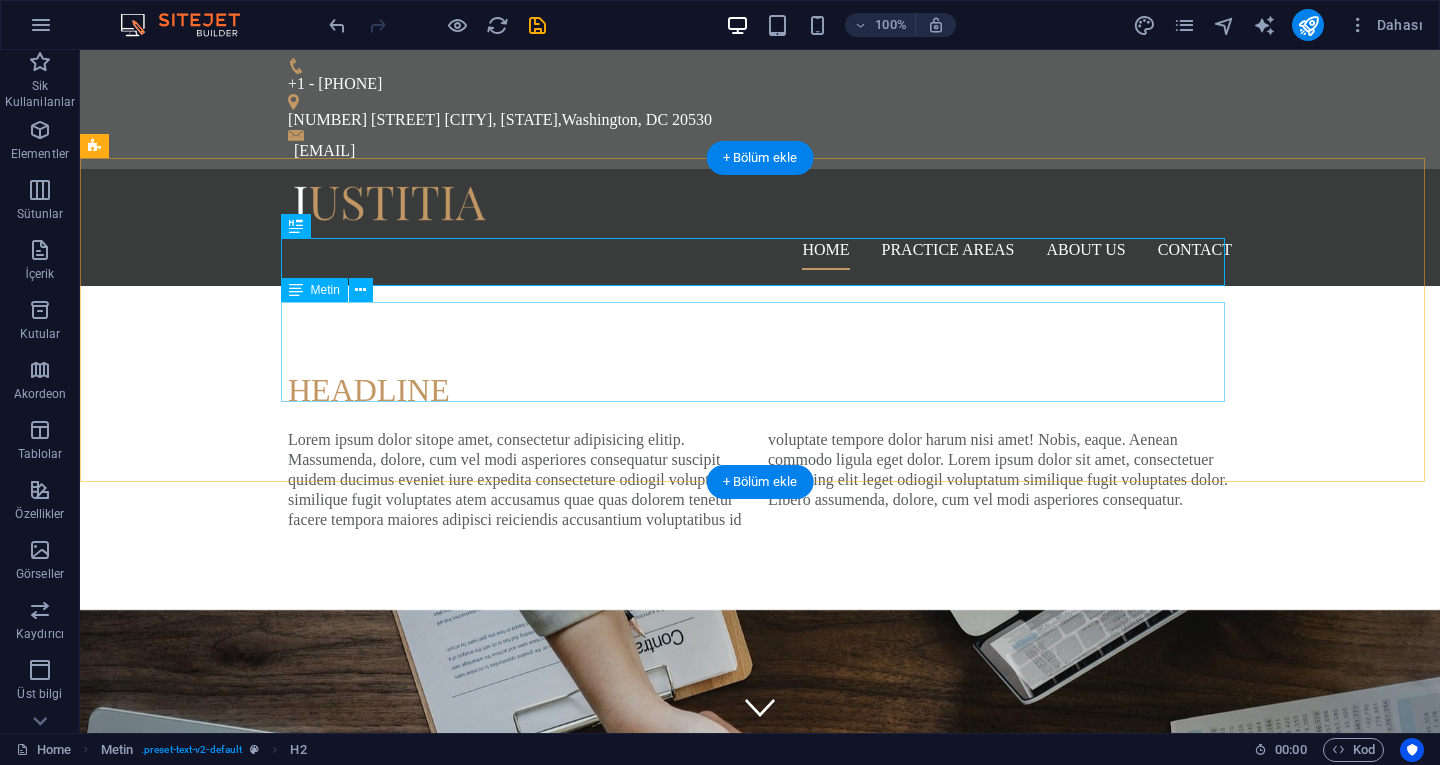 click on "Lorem ipsum dolor sitope amet, consectetur adipisicing elitip. Massumenda, dolore, cum vel modi asperiores consequatur suscipit quidem ducimus eveniet iure expedita consecteture odiogil voluptatum similique fugit voluptates atem accusamus quae quas dolorem tenetur facere tempora maiores adipisci reiciendis accusantium voluptatibus id voluptate tempore dolor harum nisi amet! Nobis, eaque. Aenean commodo ligula eget dolor. Lorem ipsum dolor sit amet, consectetuer adipiscing elit leget odiogil voluptatum similique fugit voluptates dolor. Libero assumenda, dolore, cum vel modi asperiores consequatur." at bounding box center [760, 480] 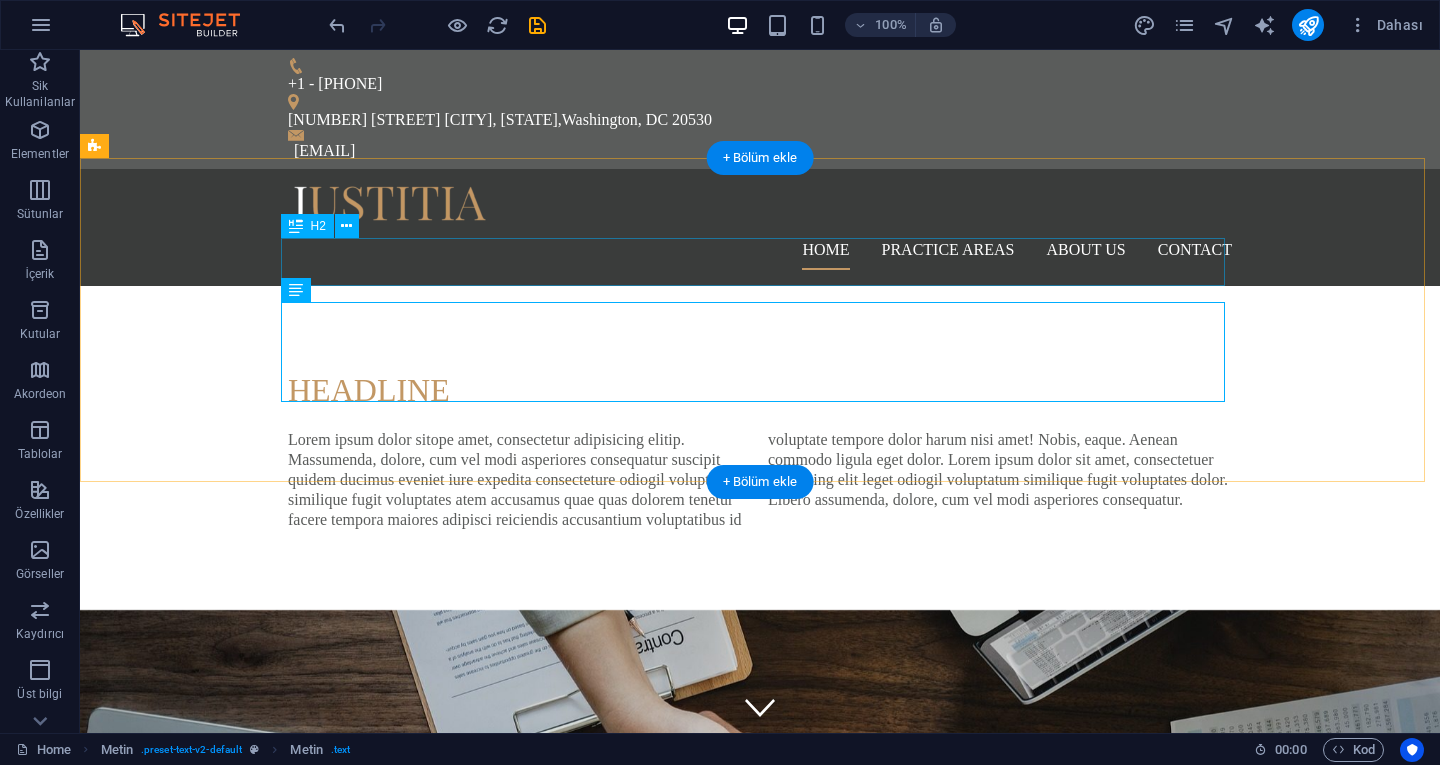 click on "Headline" at bounding box center [760, 390] 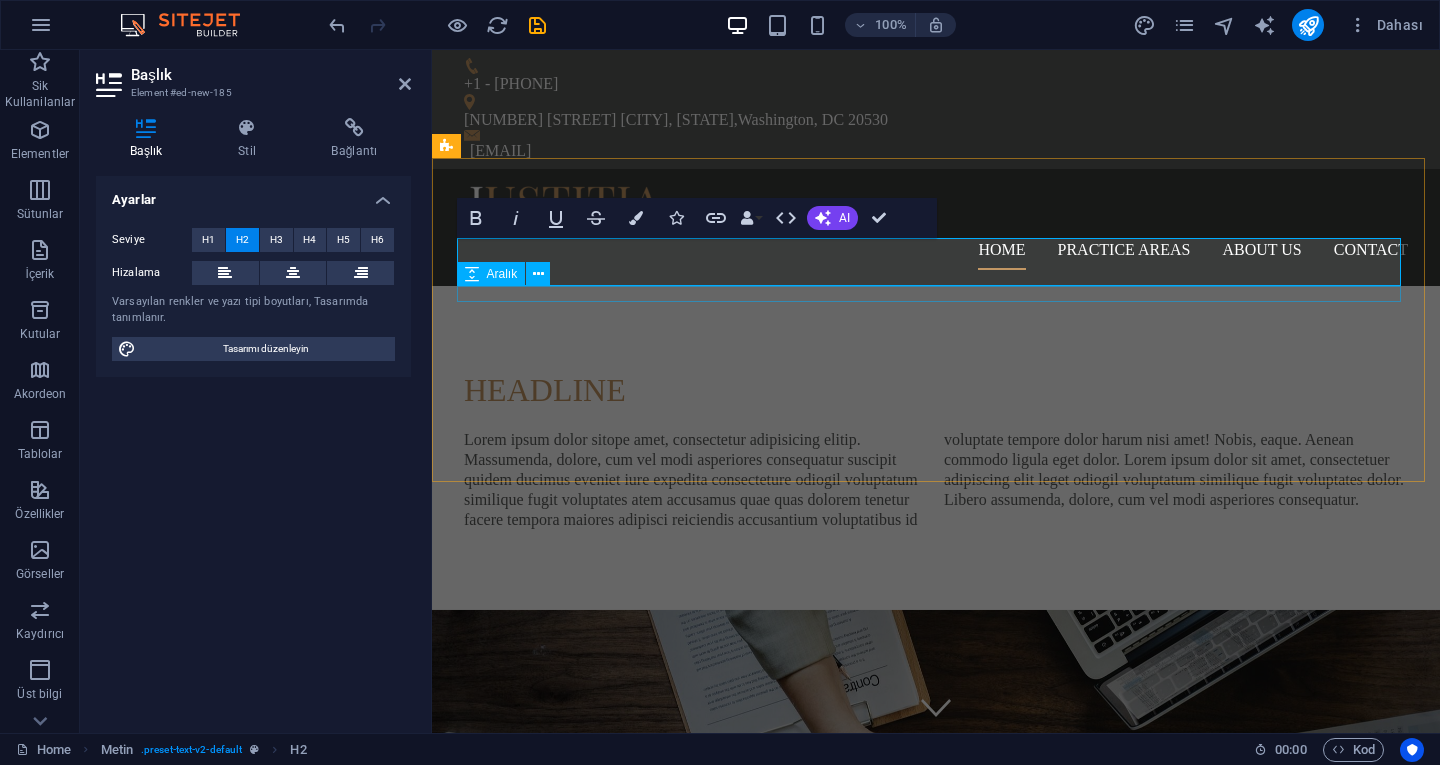 click on "Lorem ipsum dolor sitope amet, consectetur adipisicing elitip. Massumenda, dolore, cum vel modi asperiores consequatur suscipit quidem ducimus eveniet iure expedita consecteture odiogil voluptatum similique fugit voluptates atem accusamus quae quas dolorem tenetur facere tempora maiores adipisci reiciendis accusantium voluptatibus id voluptate tempore dolor harum nisi amet! Nobis, eaque. Aenean commodo ligula eget dolor. Lorem ipsum dolor sit amet, consectetuer adipiscing elit leget odiogil voluptatum similique fugit voluptates dolor. Libero assumenda, dolore, cum vel modi asperiores consequatur." at bounding box center [936, 480] 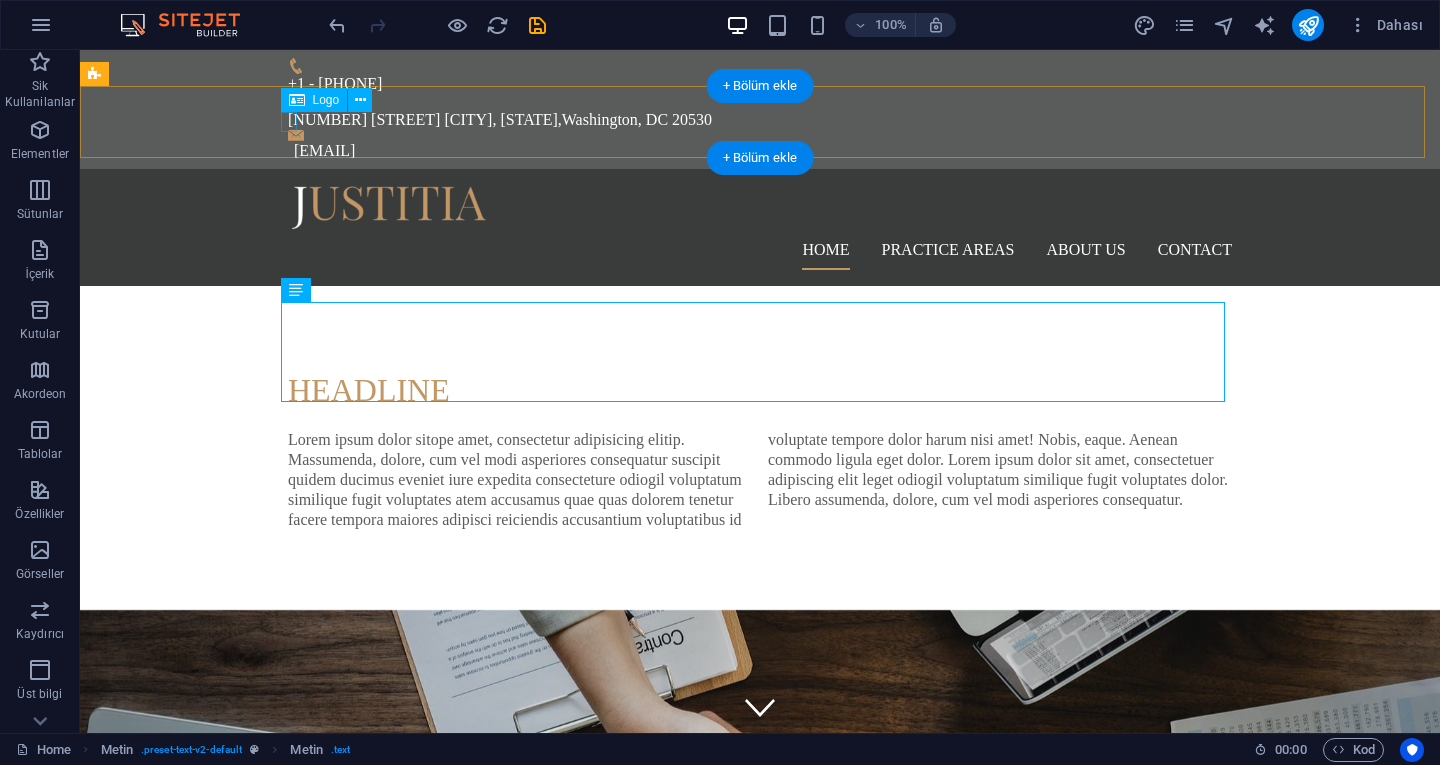 click at bounding box center [760, 207] 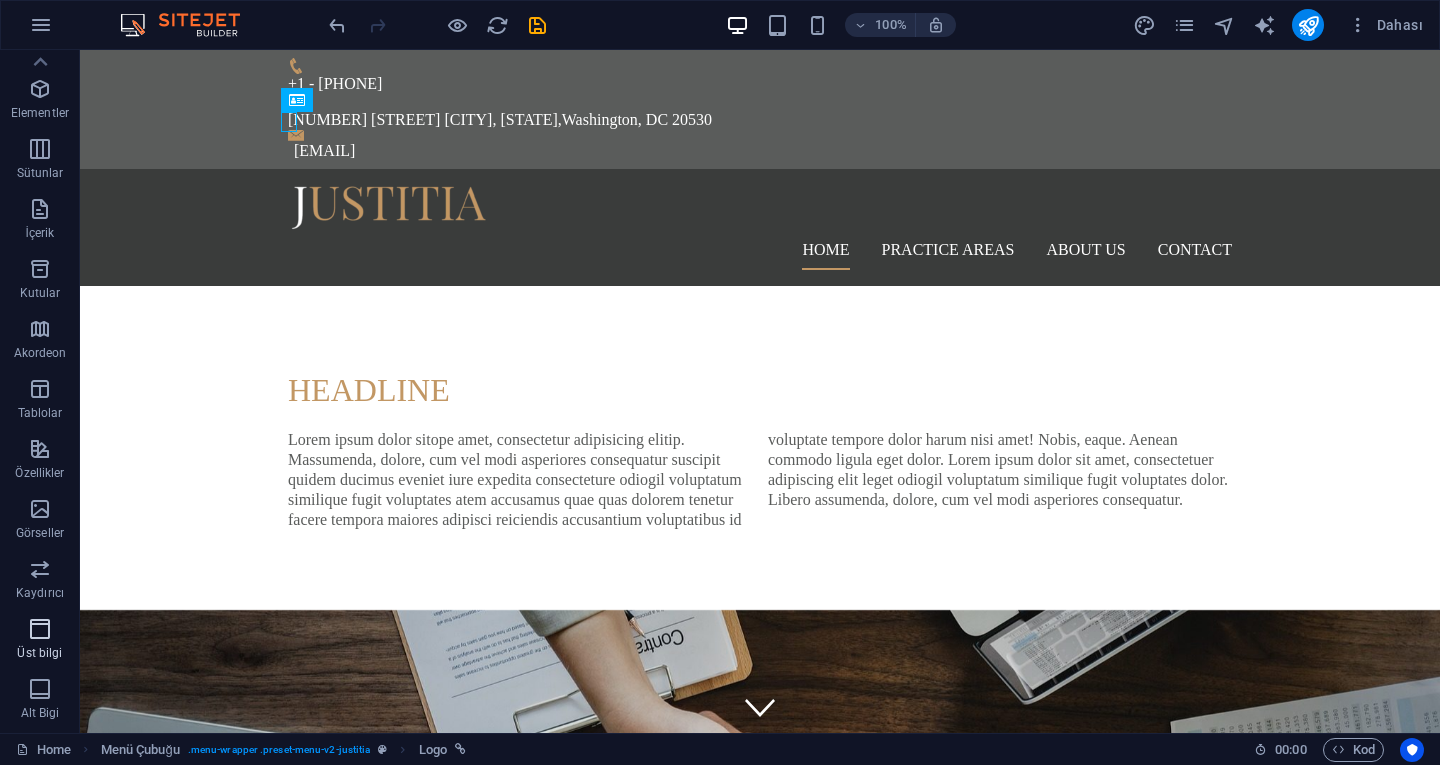scroll, scrollTop: 0, scrollLeft: 0, axis: both 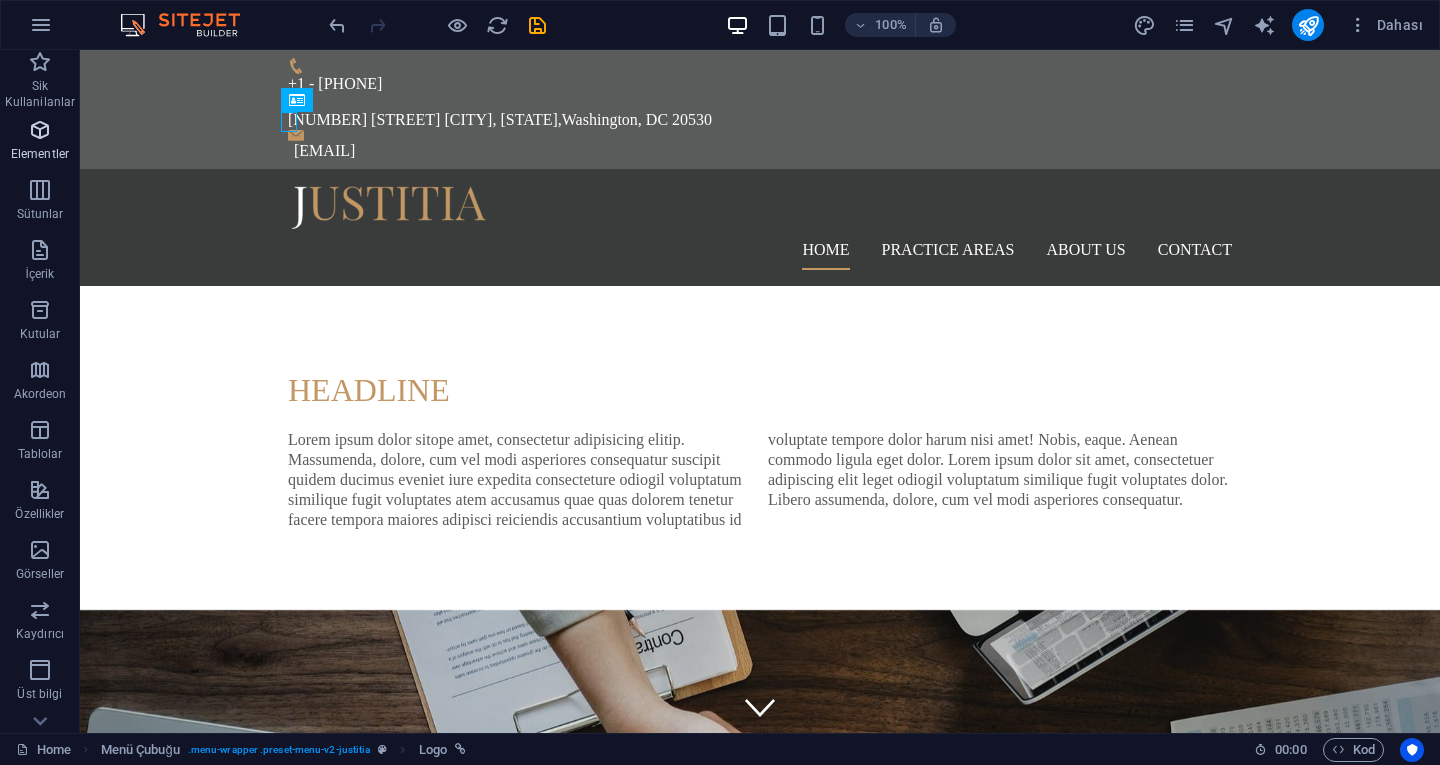 click on "Elementler" at bounding box center (40, 142) 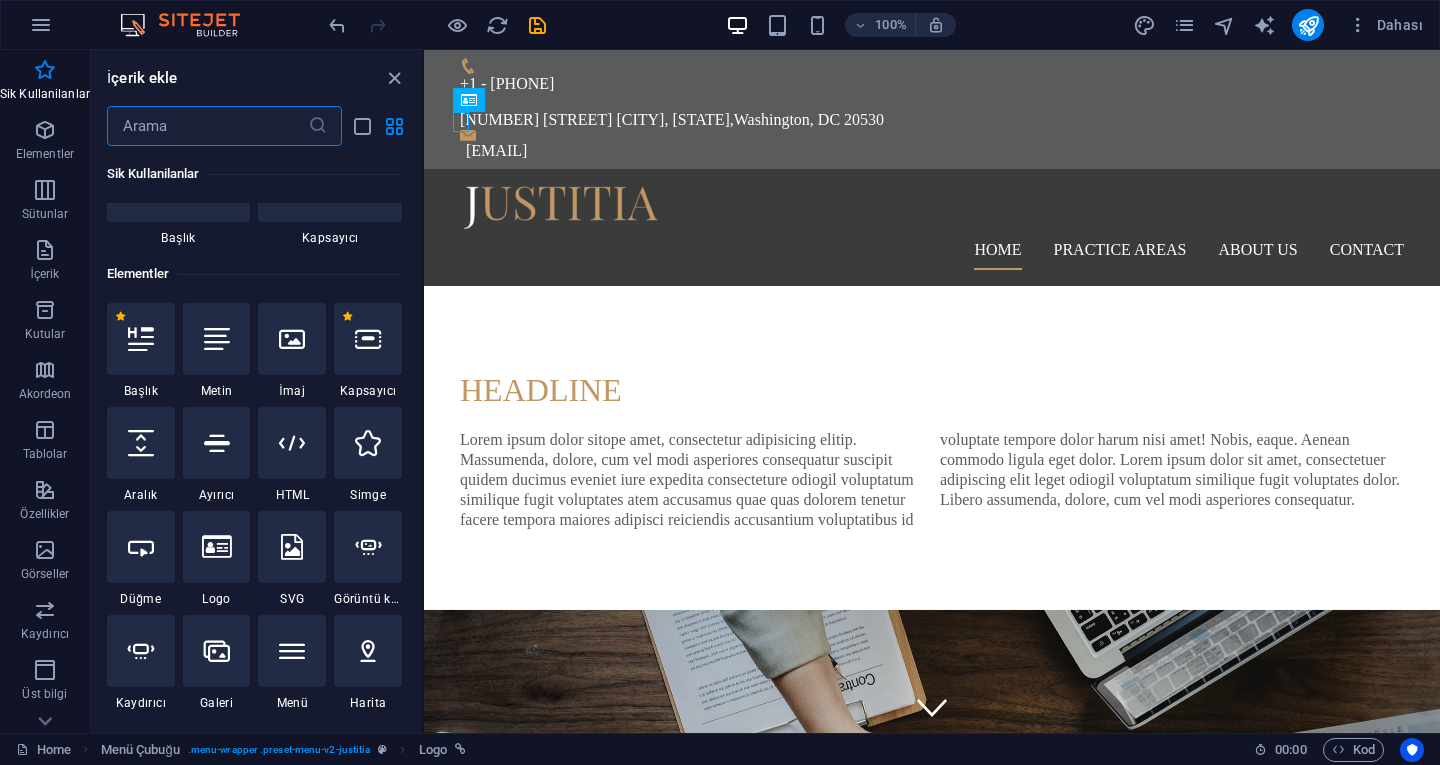 scroll, scrollTop: 0, scrollLeft: 0, axis: both 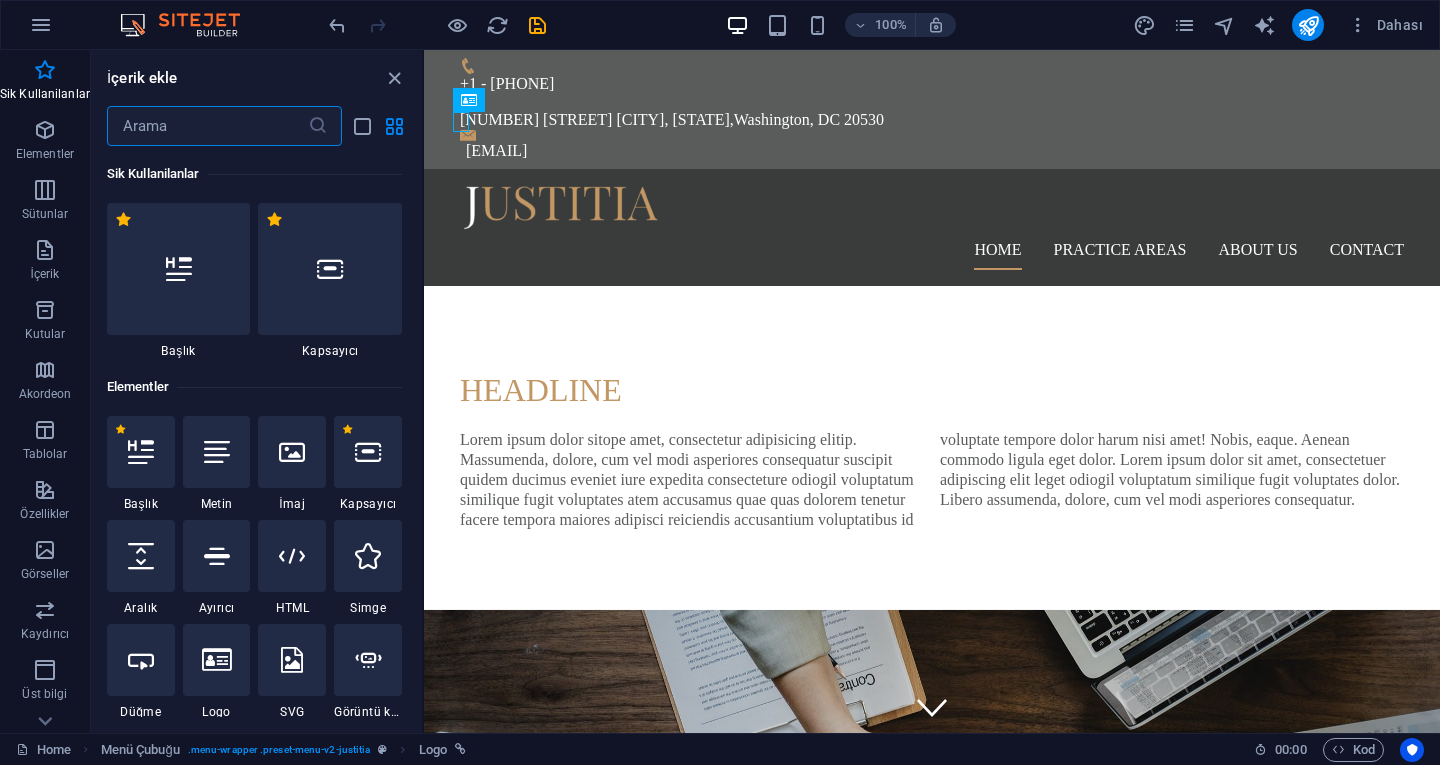 click at bounding box center (292, 452) 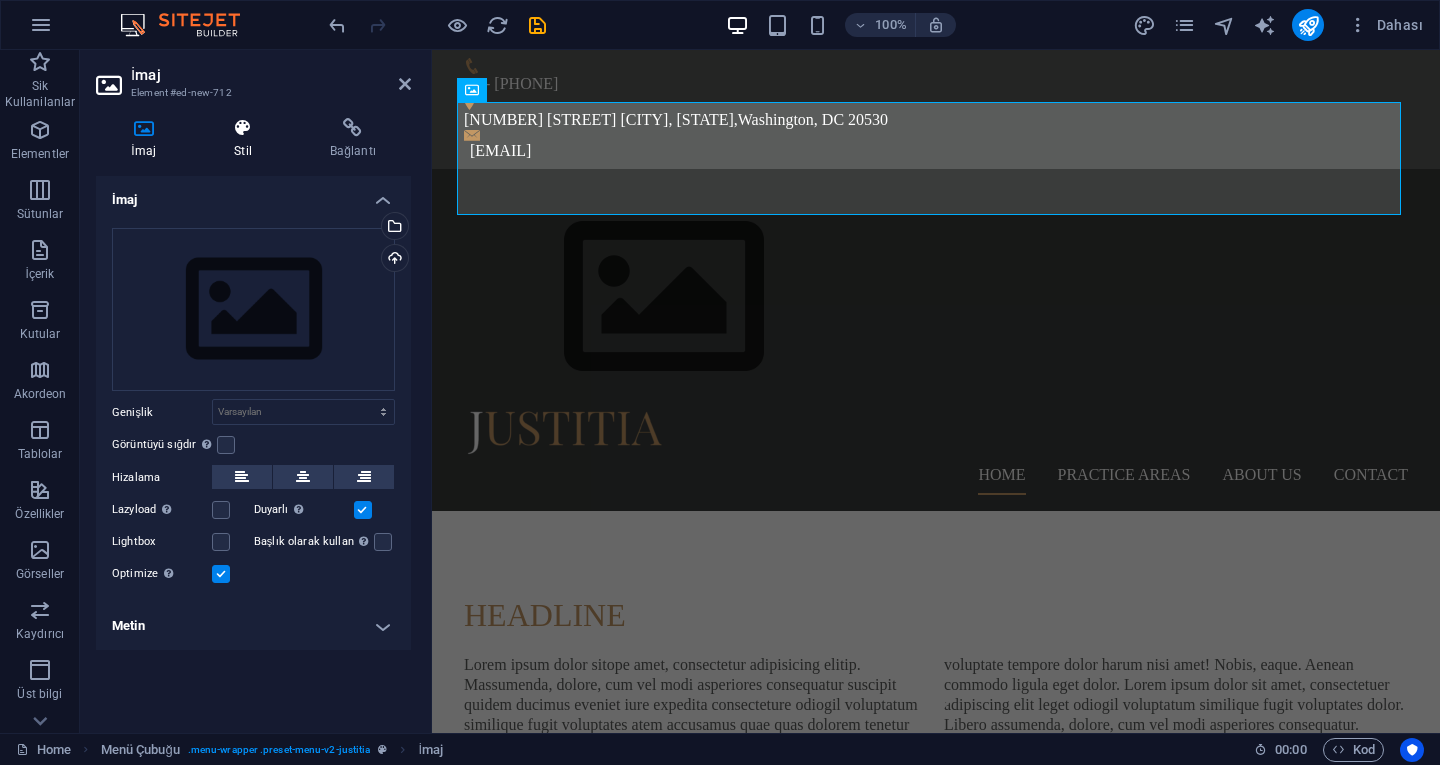 click on "Stil" at bounding box center [247, 139] 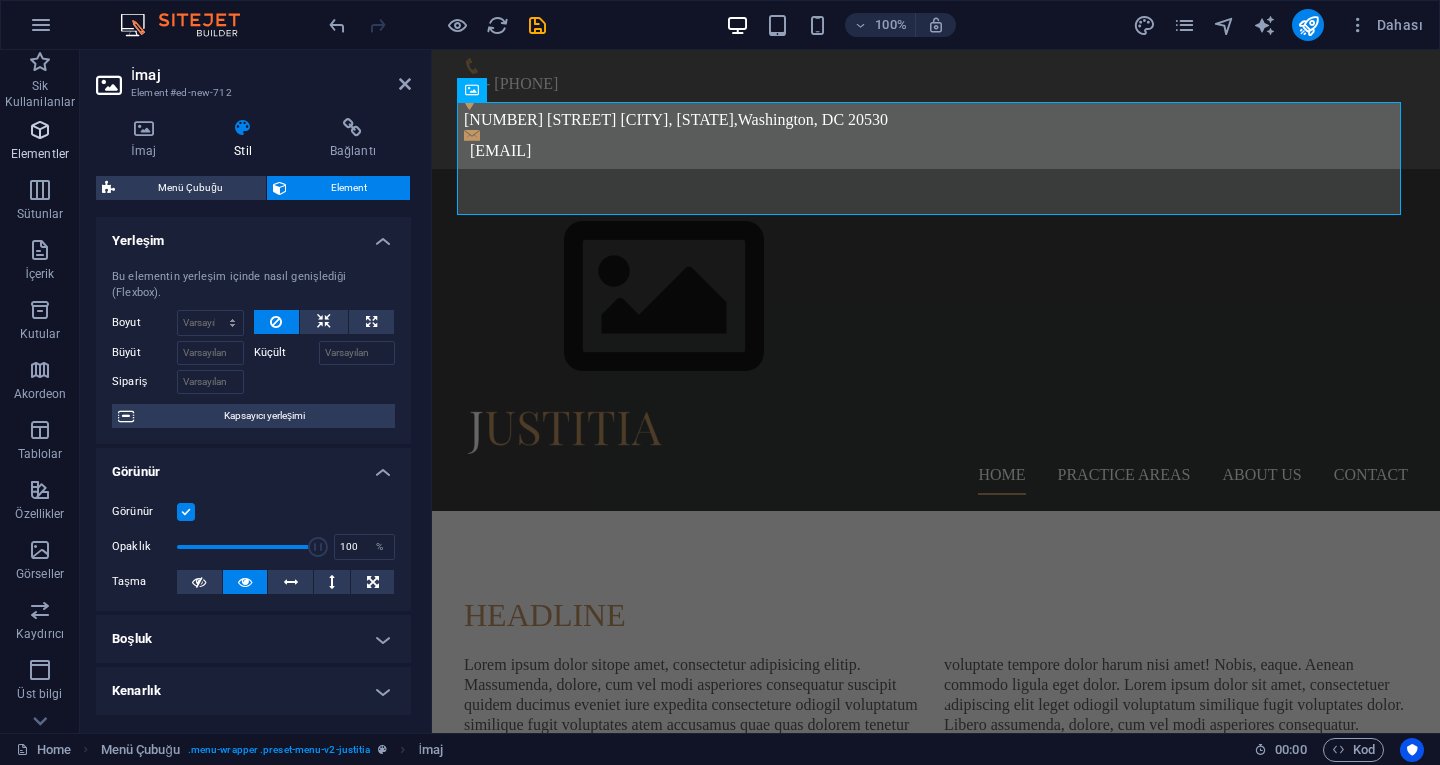 click at bounding box center (40, 130) 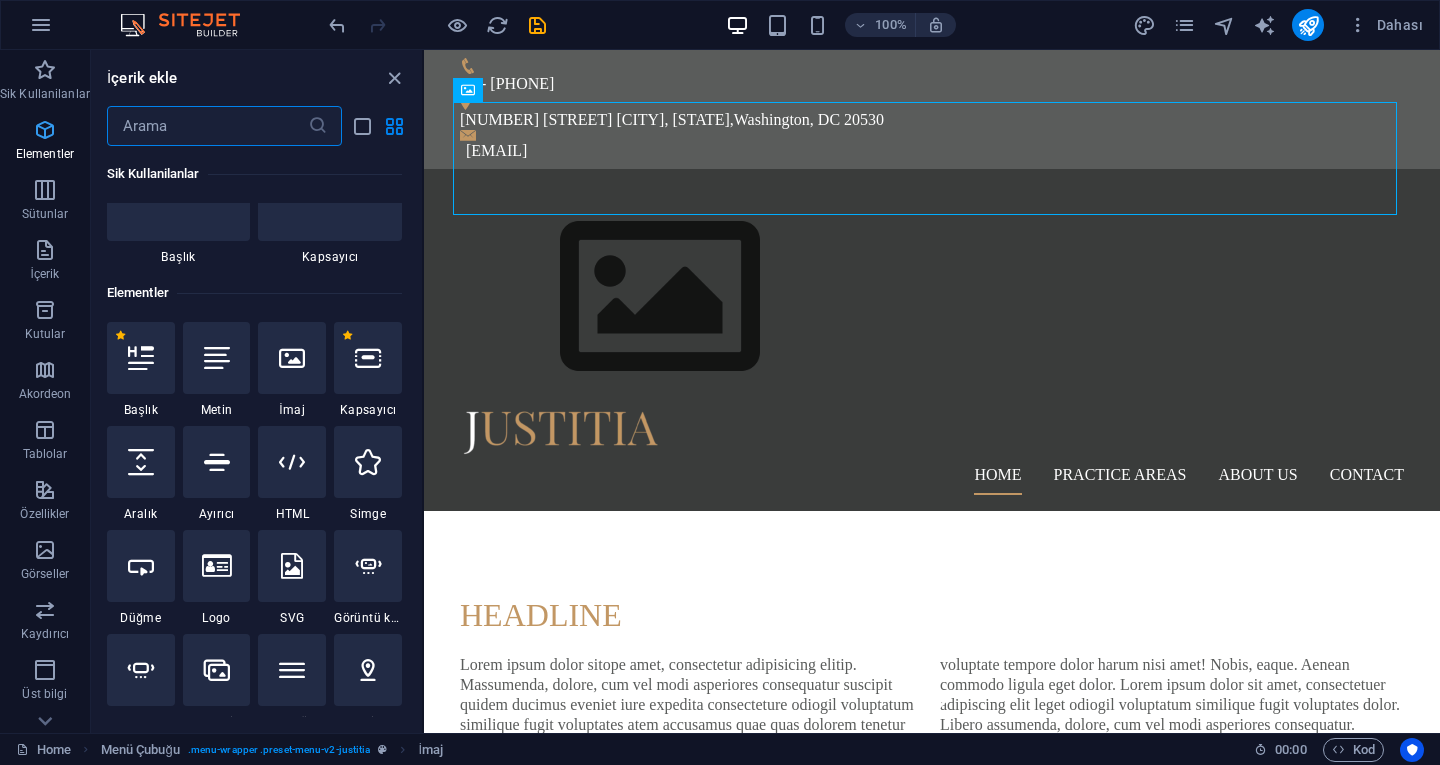 scroll, scrollTop: 213, scrollLeft: 0, axis: vertical 